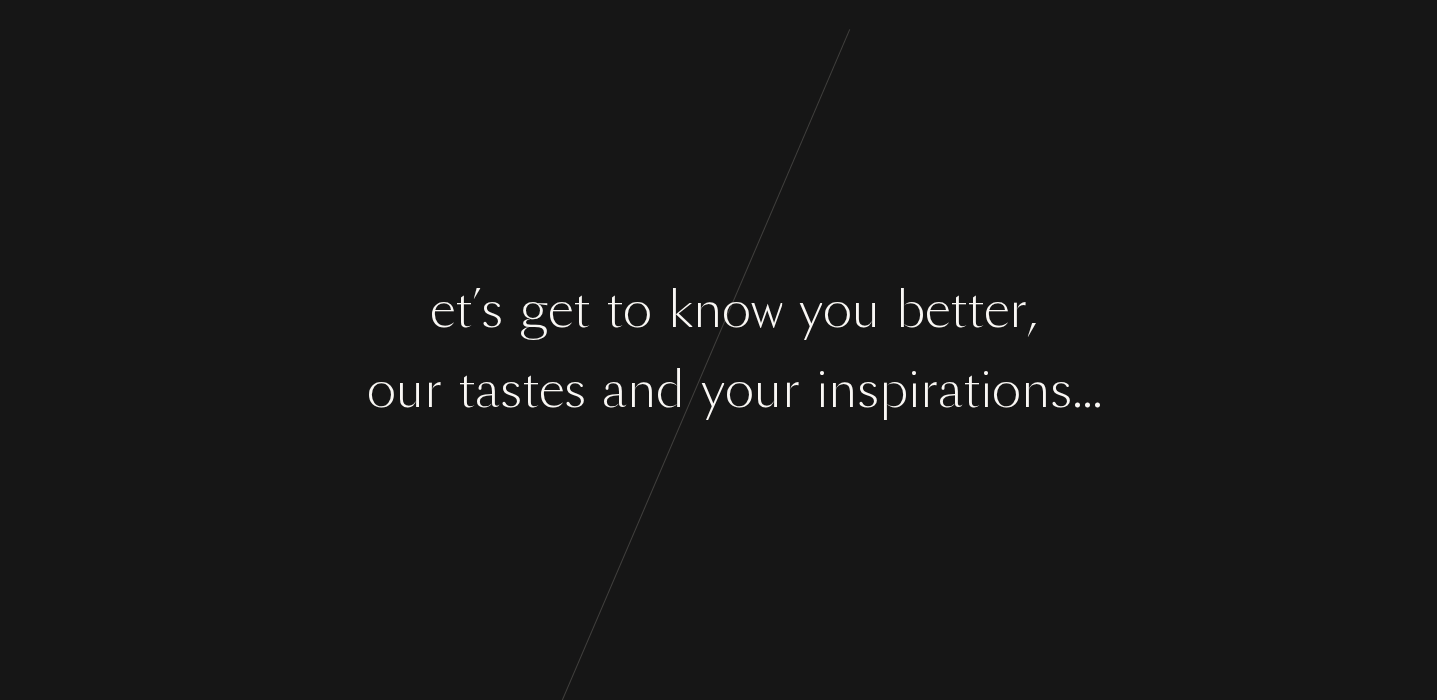 scroll, scrollTop: 0, scrollLeft: 0, axis: both 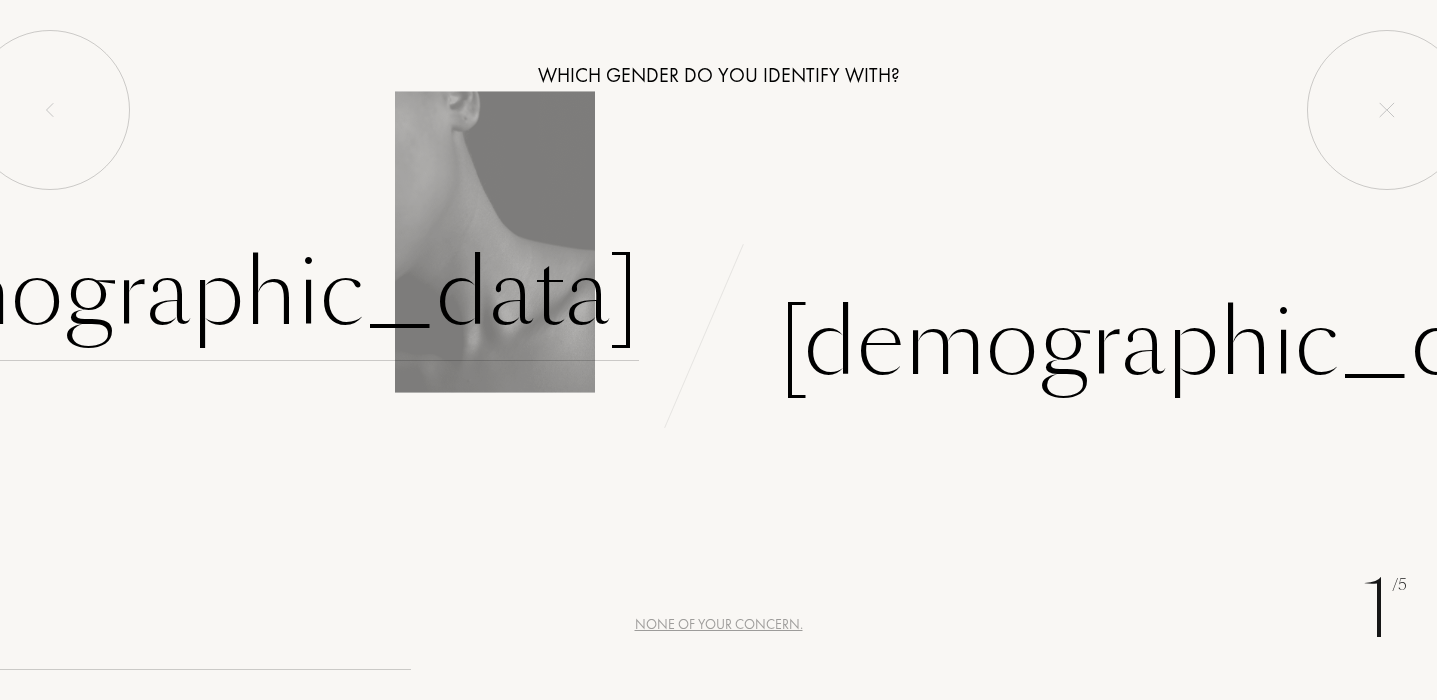click on "Female" at bounding box center (221, 293) 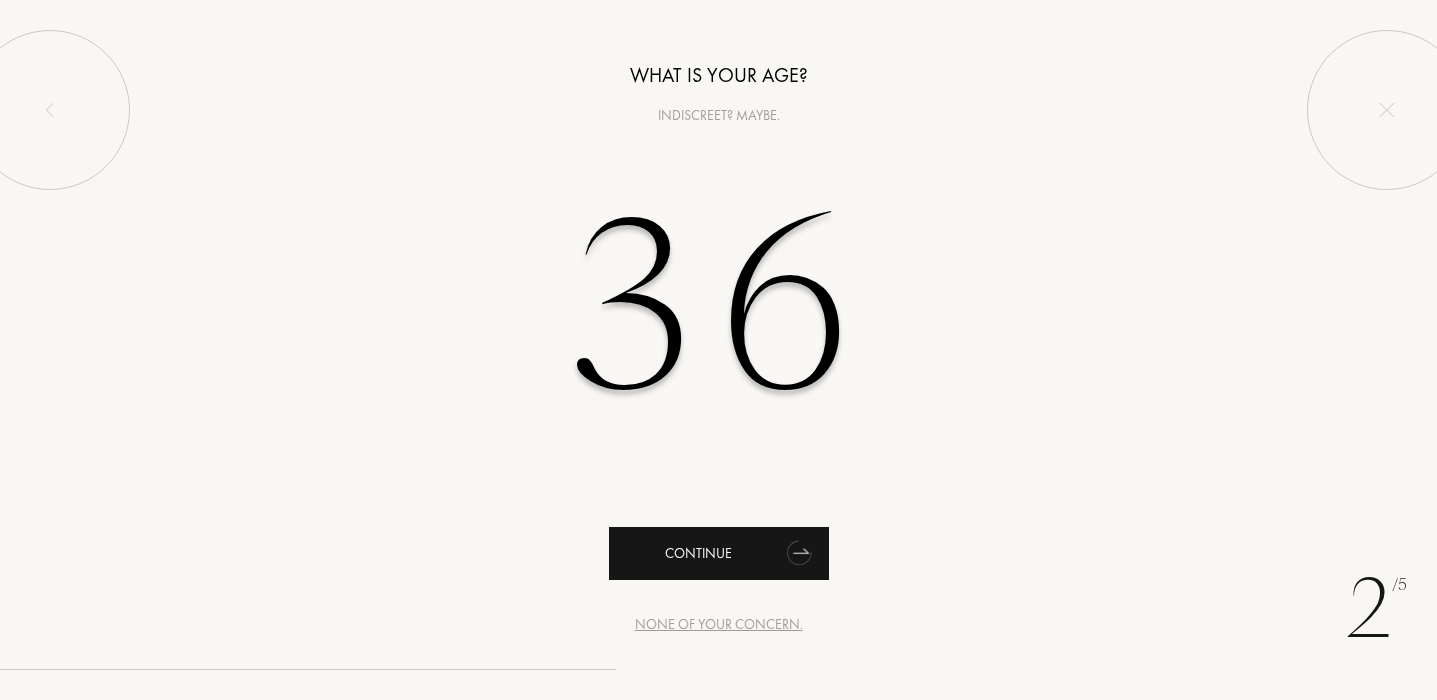 type on "36" 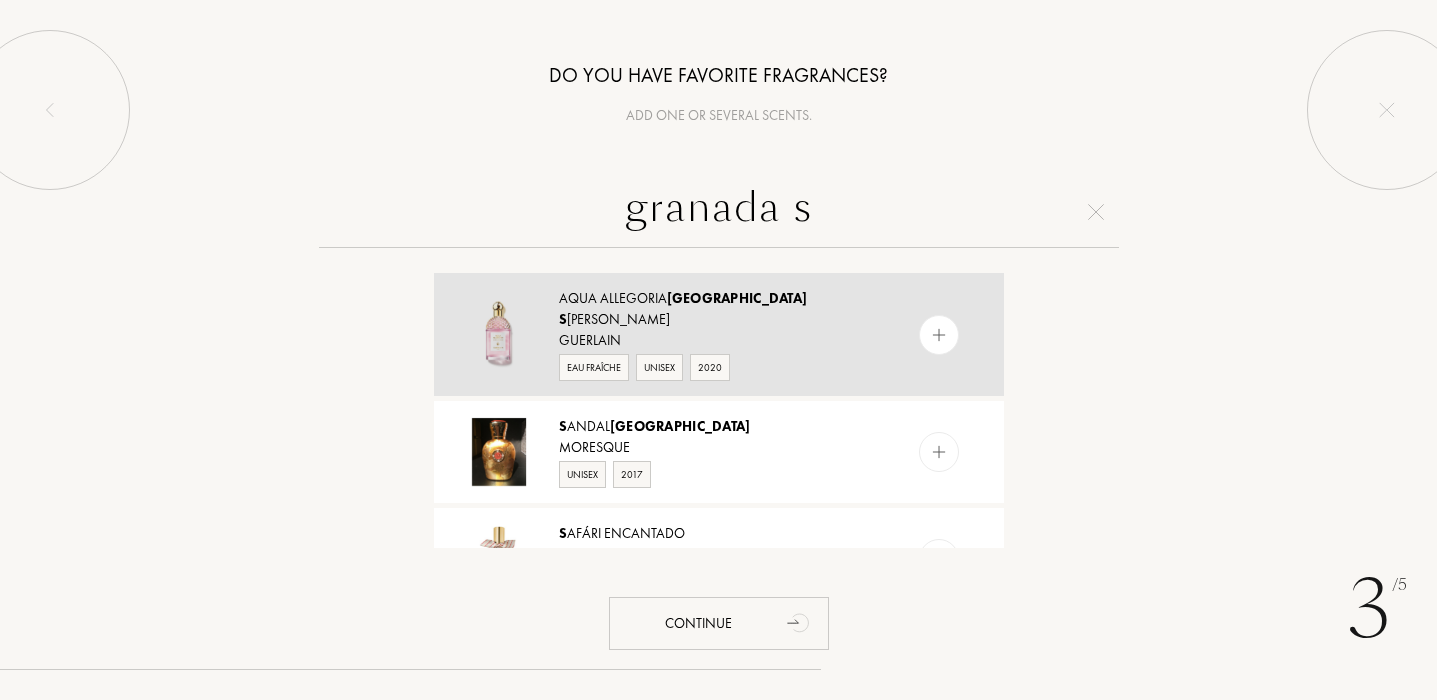 type on "granada s" 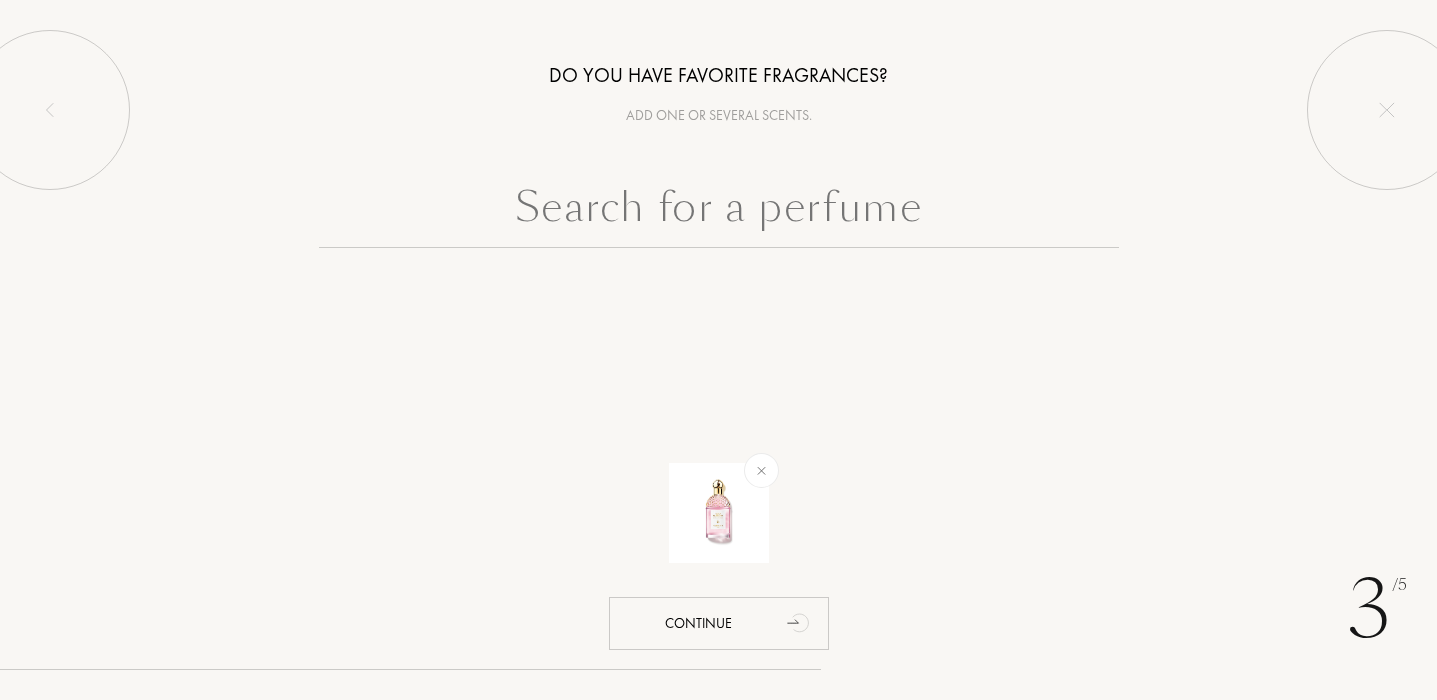 click at bounding box center [719, 212] 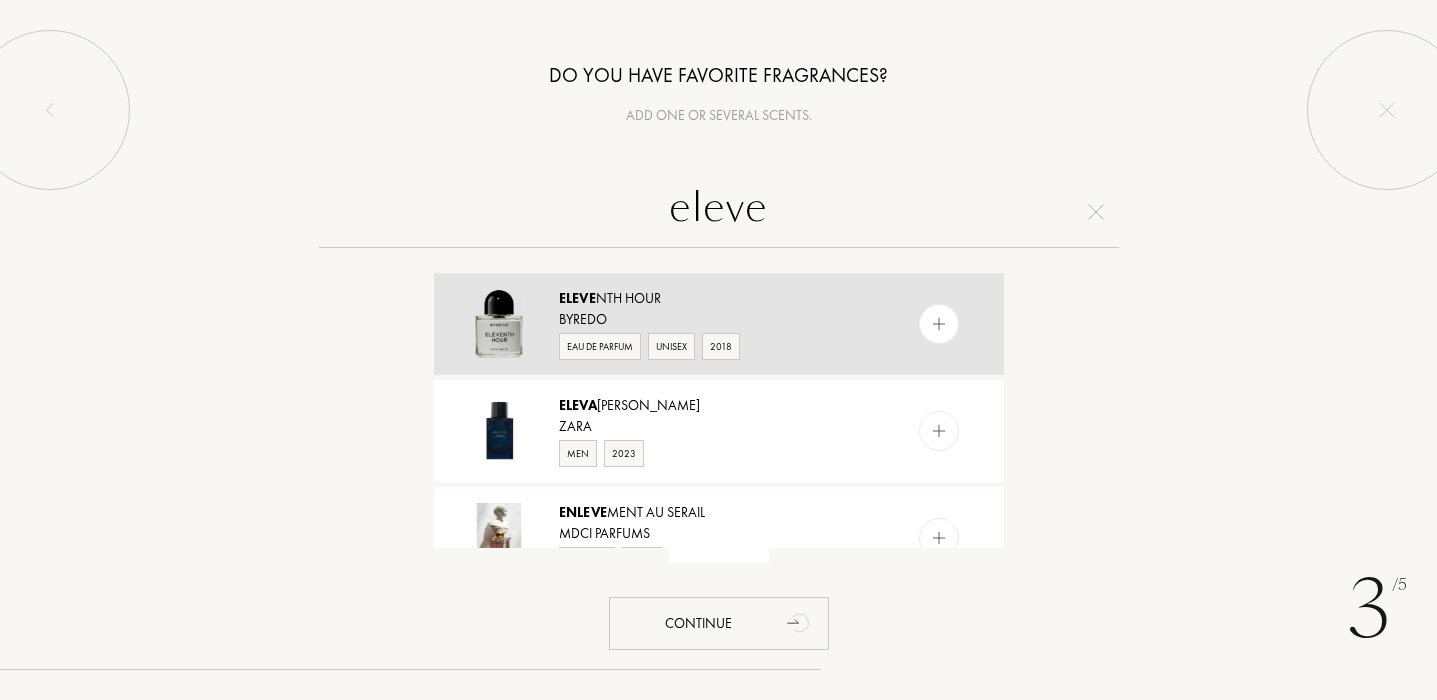 type on "eleve" 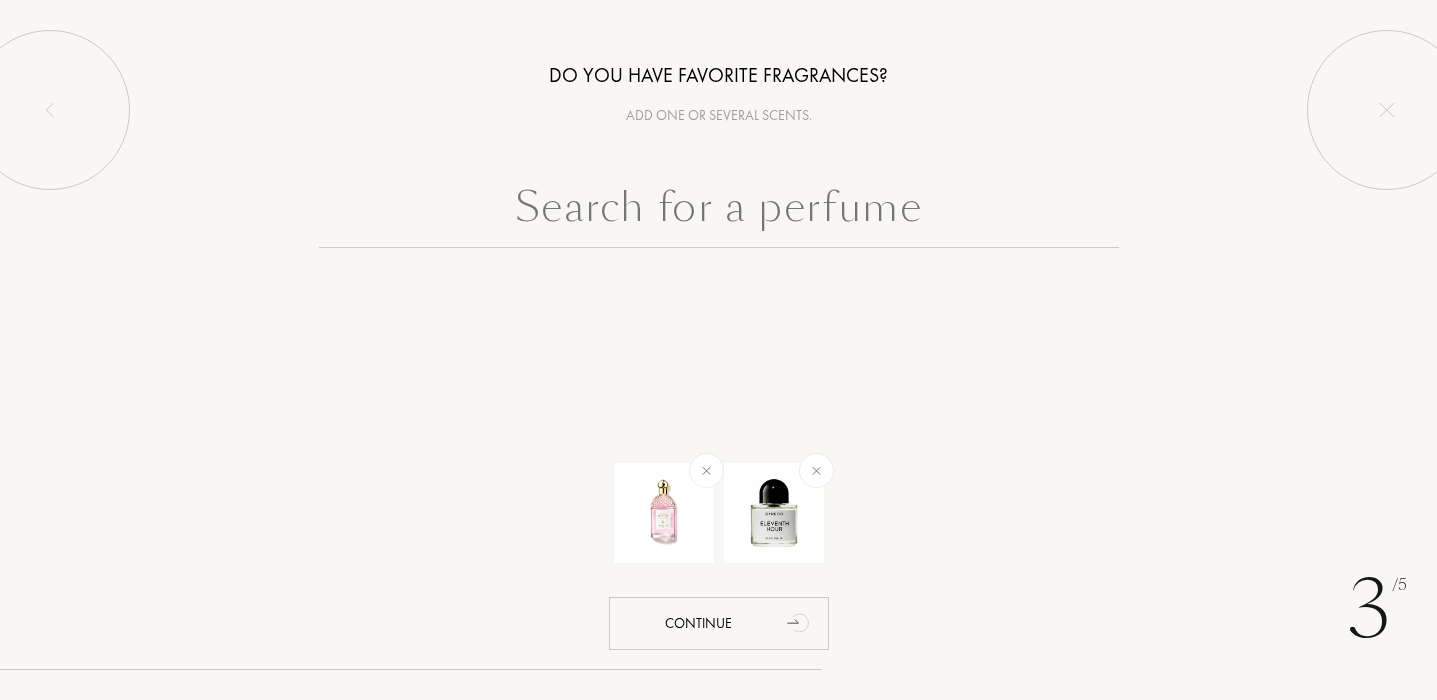 click at bounding box center (719, 212) 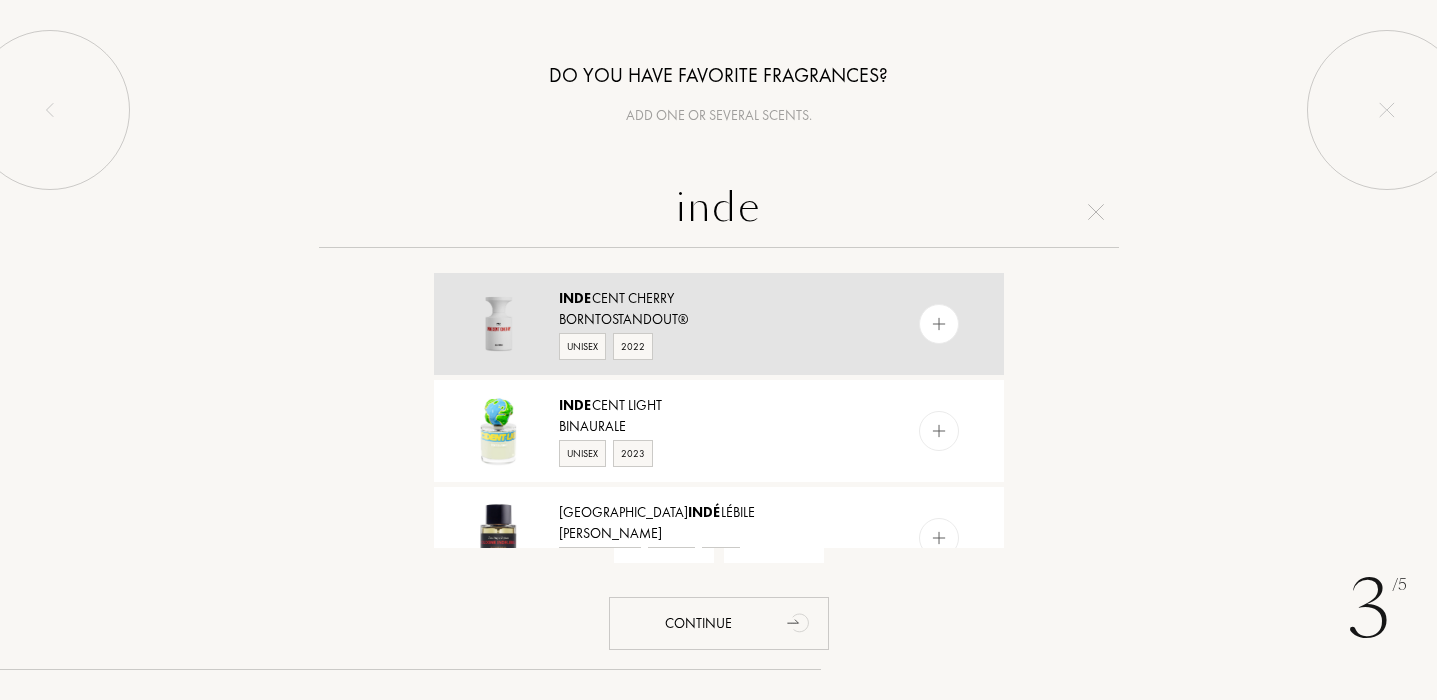 type on "inde" 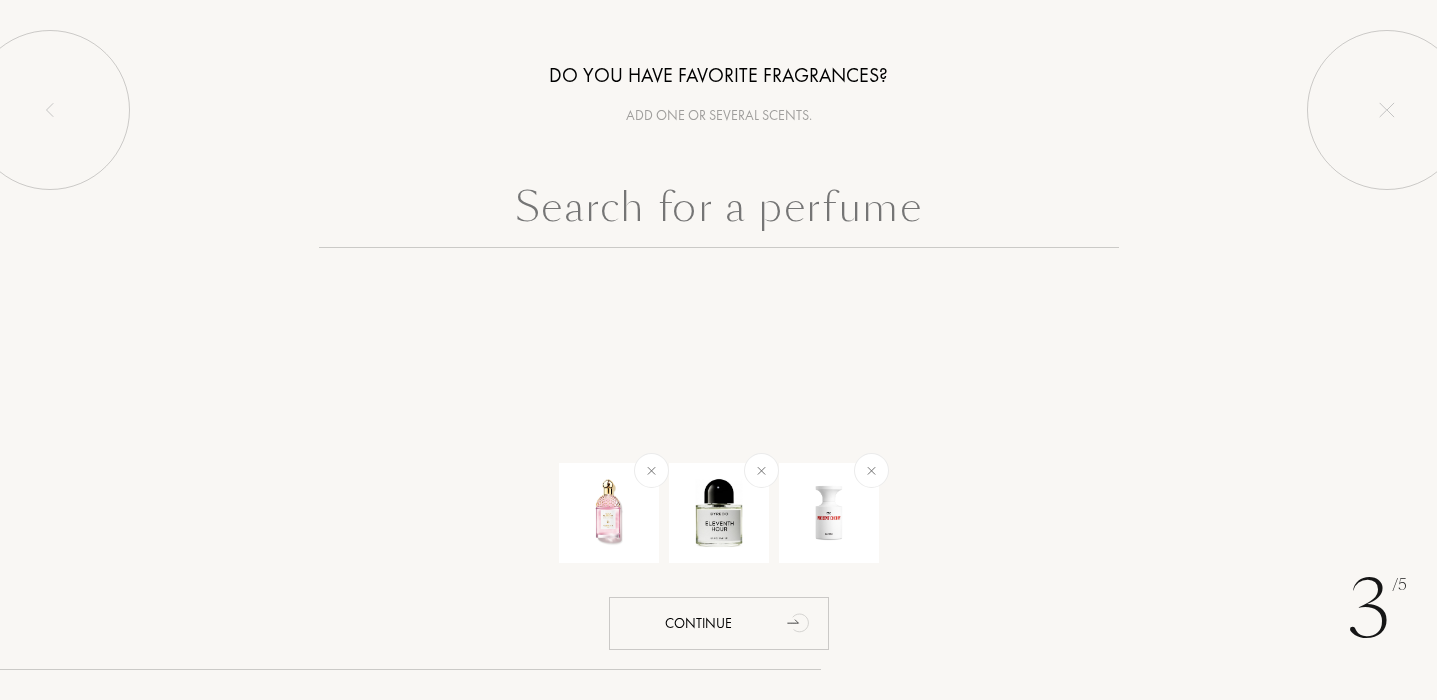 click at bounding box center (719, 212) 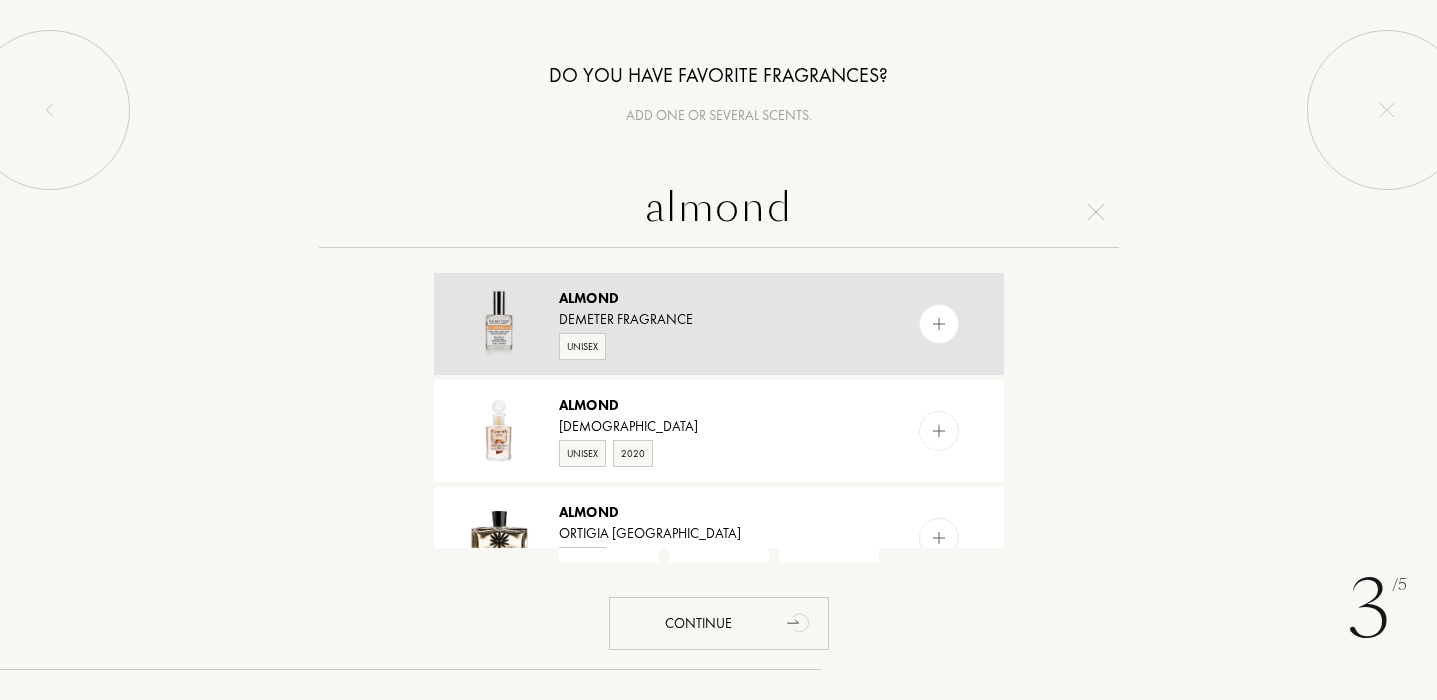 scroll, scrollTop: 0, scrollLeft: 0, axis: both 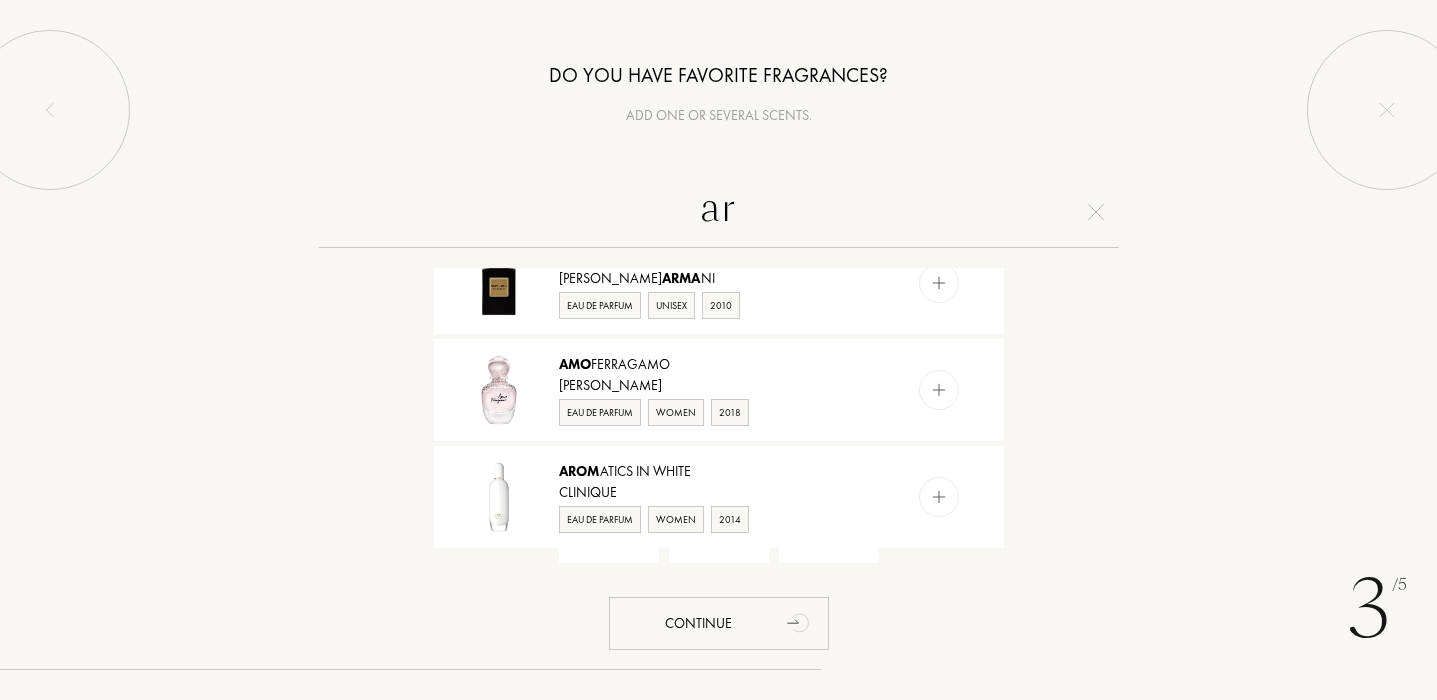 type on "a" 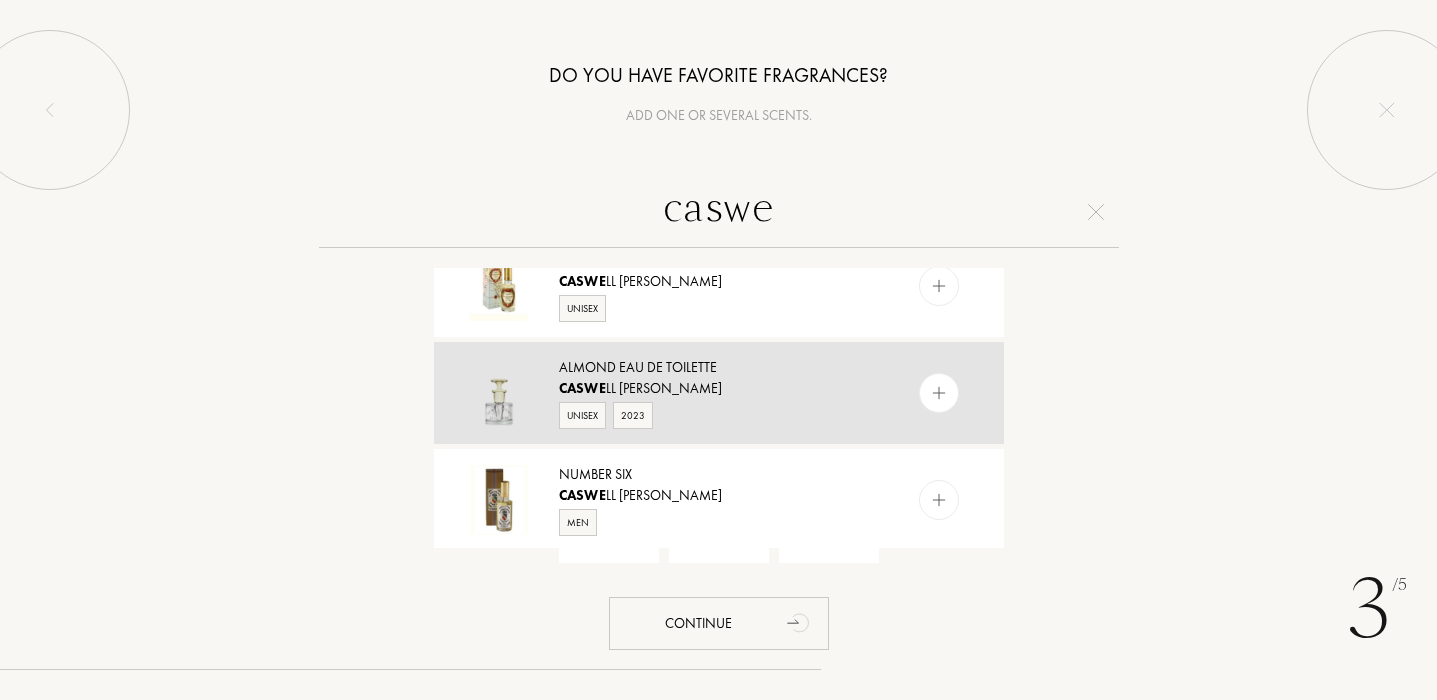 scroll, scrollTop: 152, scrollLeft: 0, axis: vertical 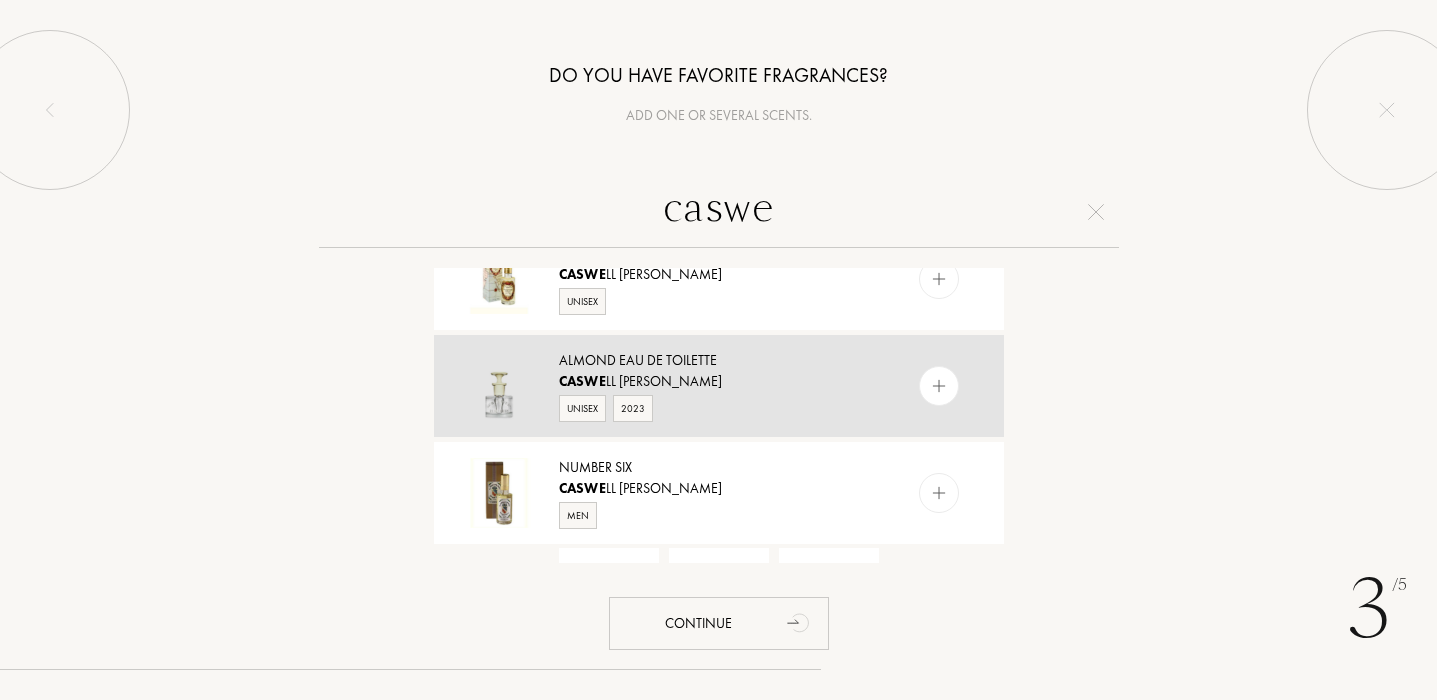 type on "caswe" 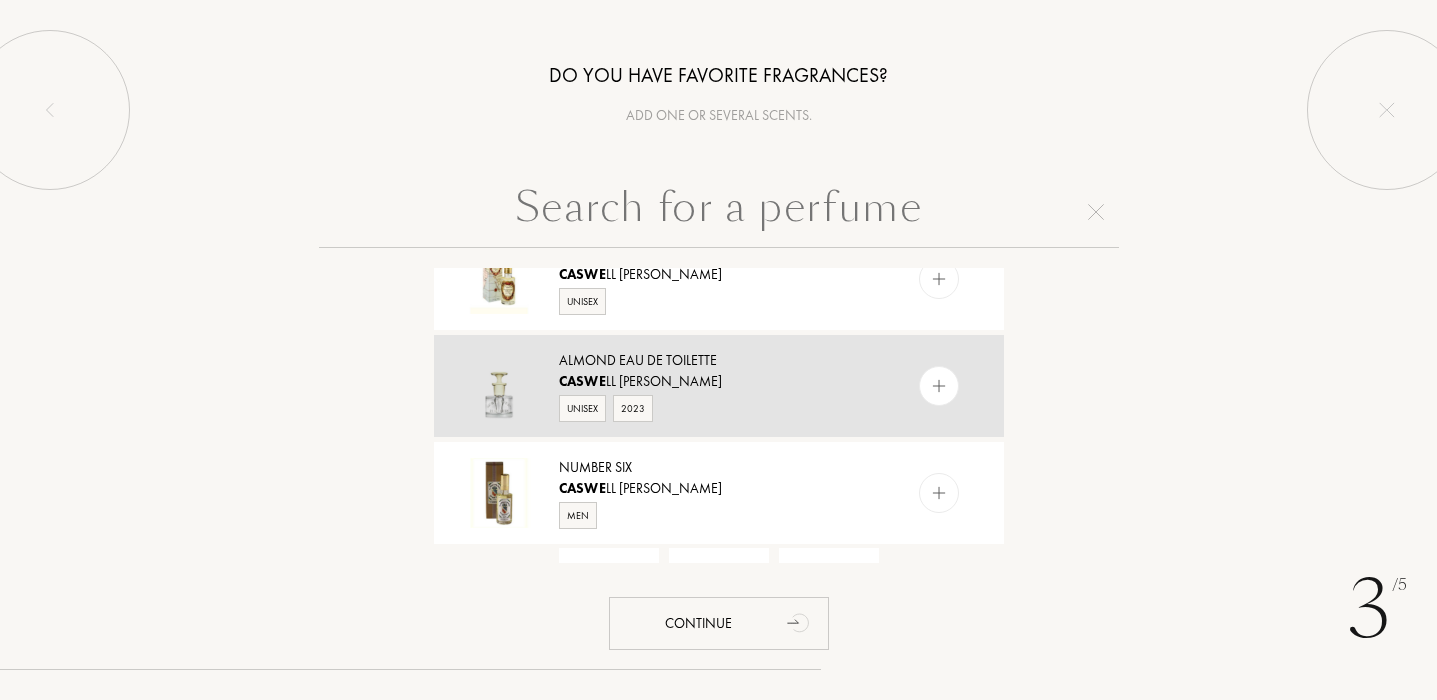 scroll, scrollTop: 0, scrollLeft: 0, axis: both 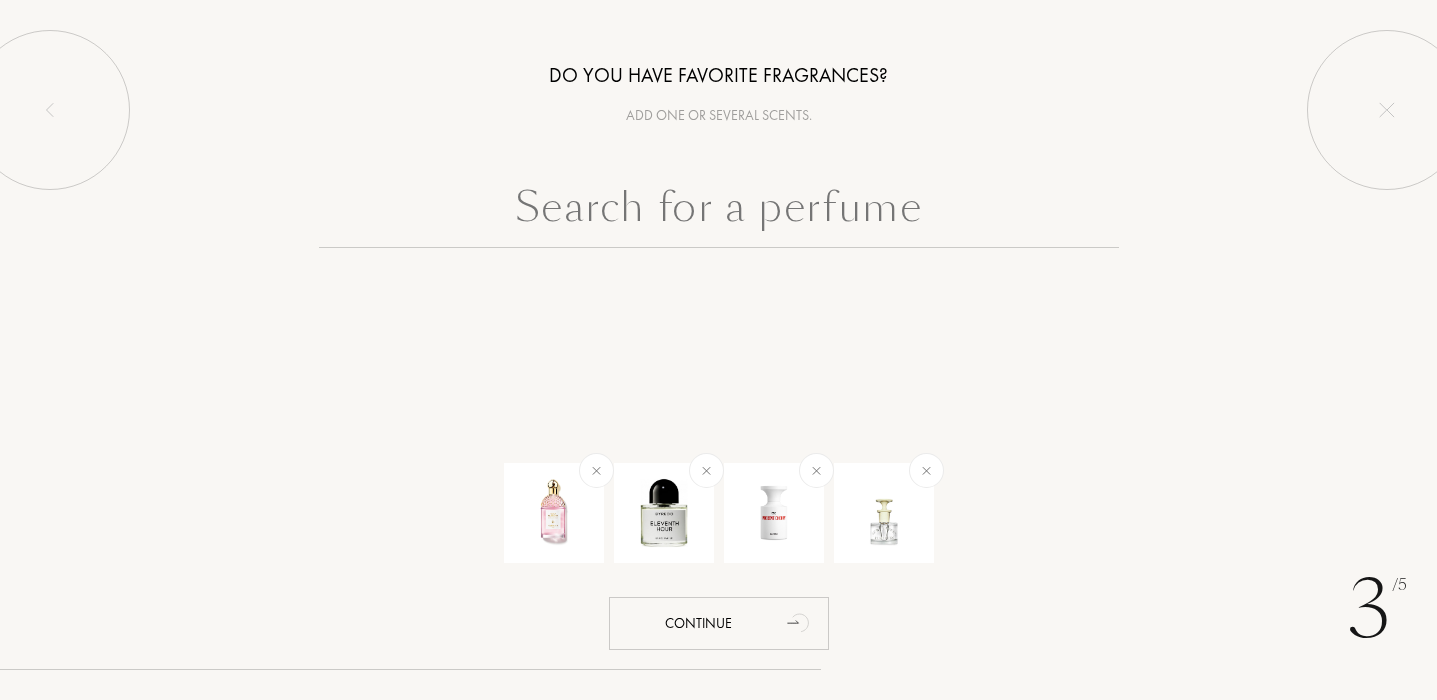 click at bounding box center [719, 212] 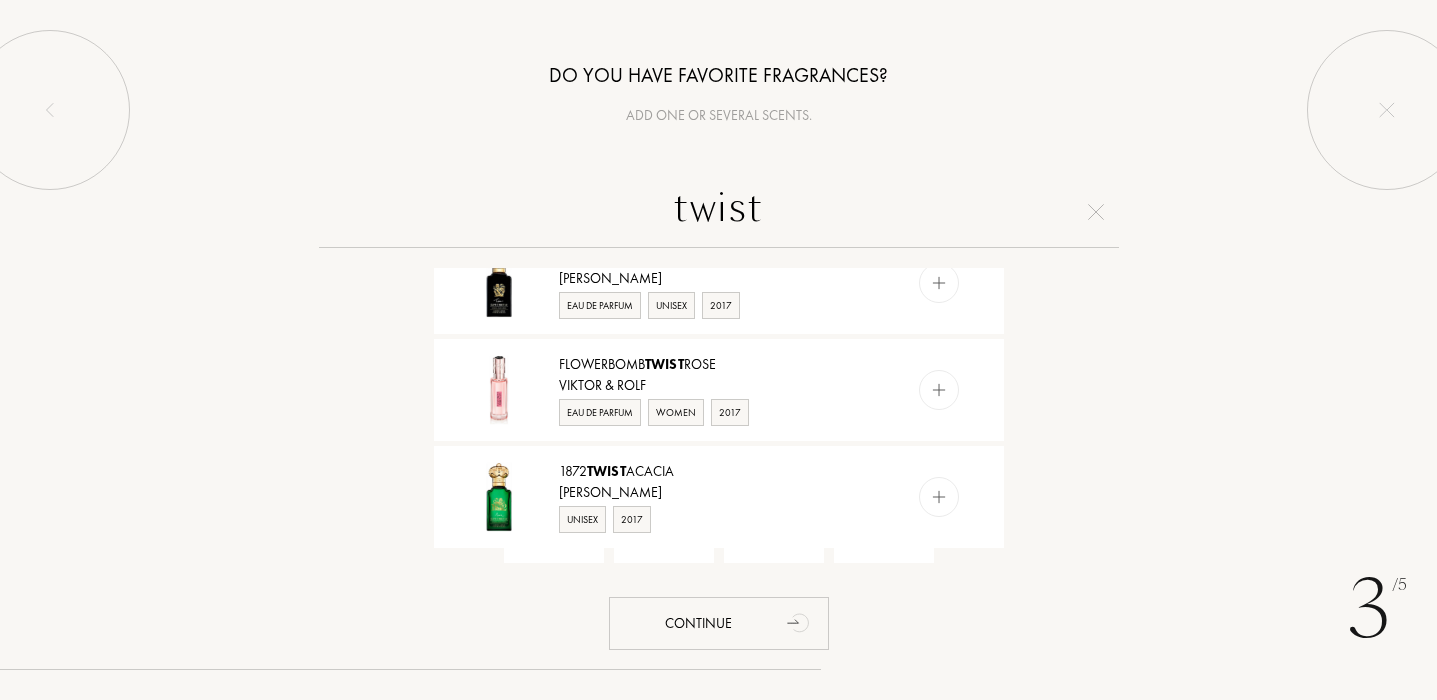 scroll, scrollTop: 1860, scrollLeft: 0, axis: vertical 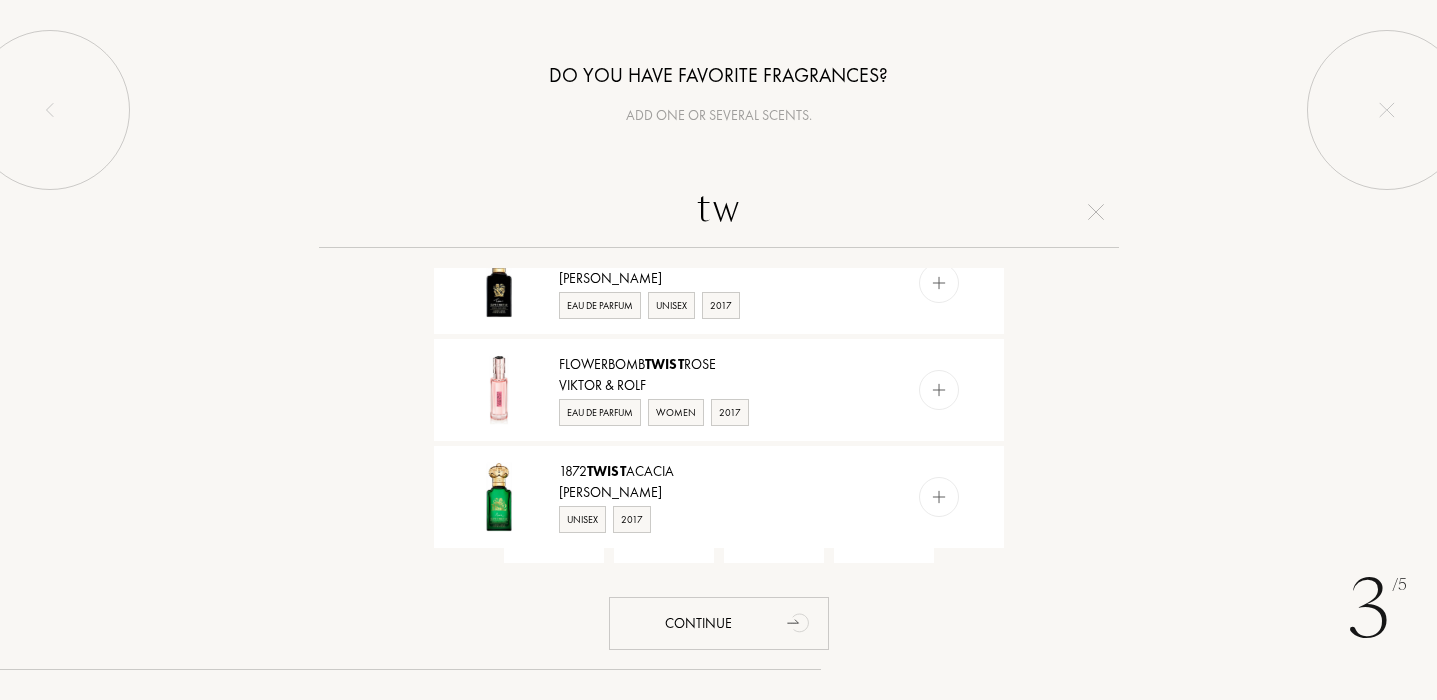 type on "t" 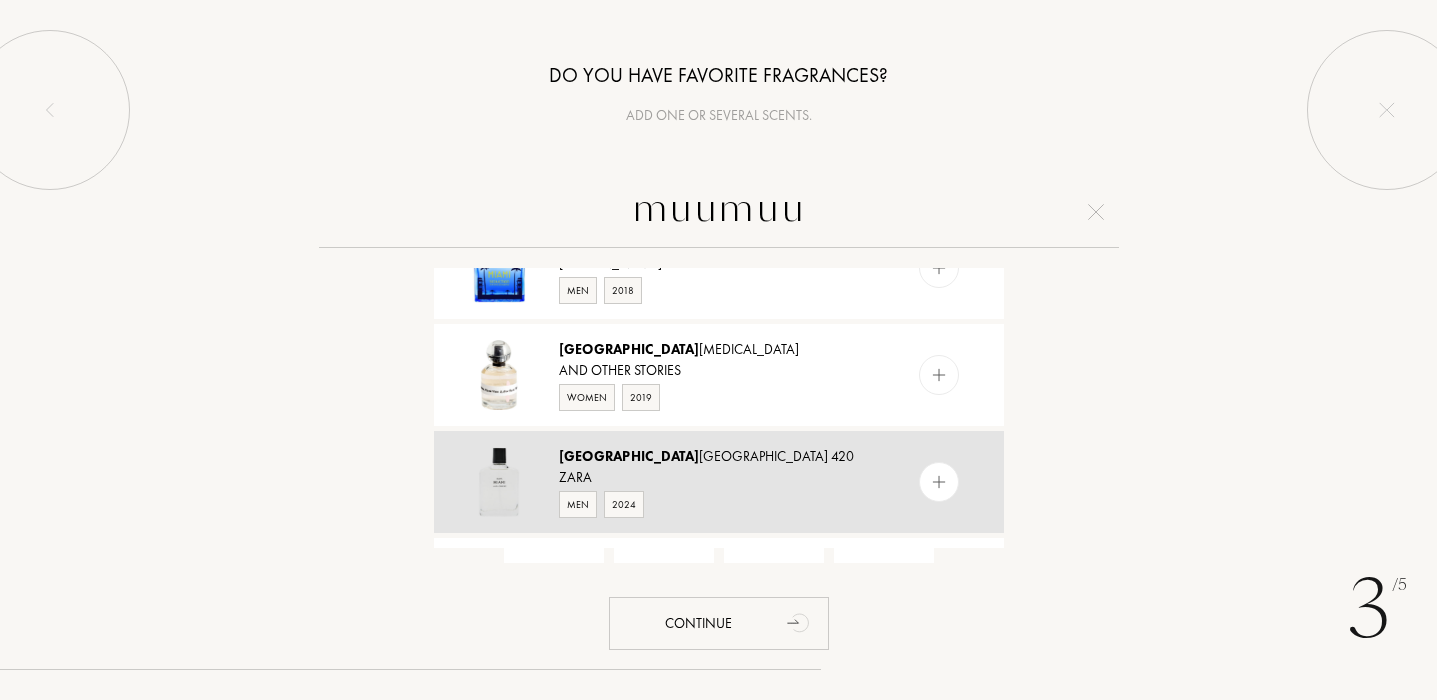 scroll, scrollTop: 980, scrollLeft: 0, axis: vertical 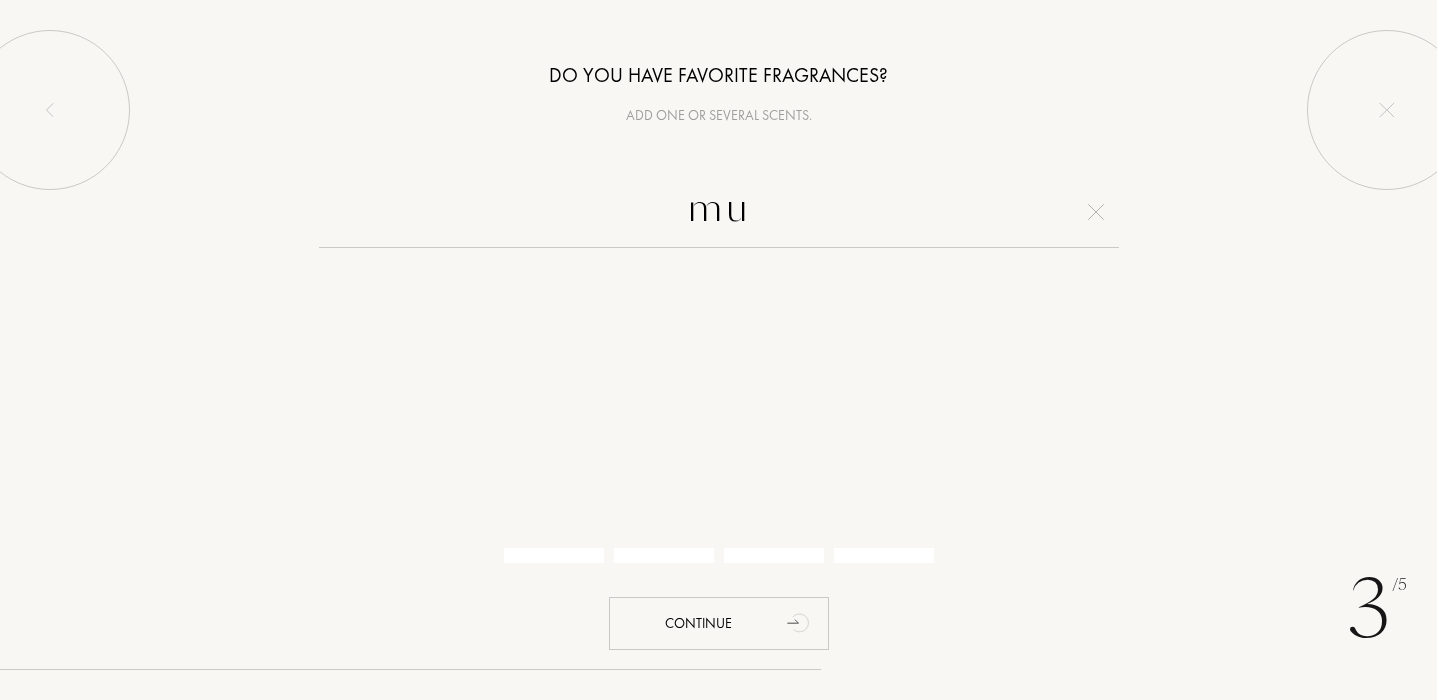 type on "m" 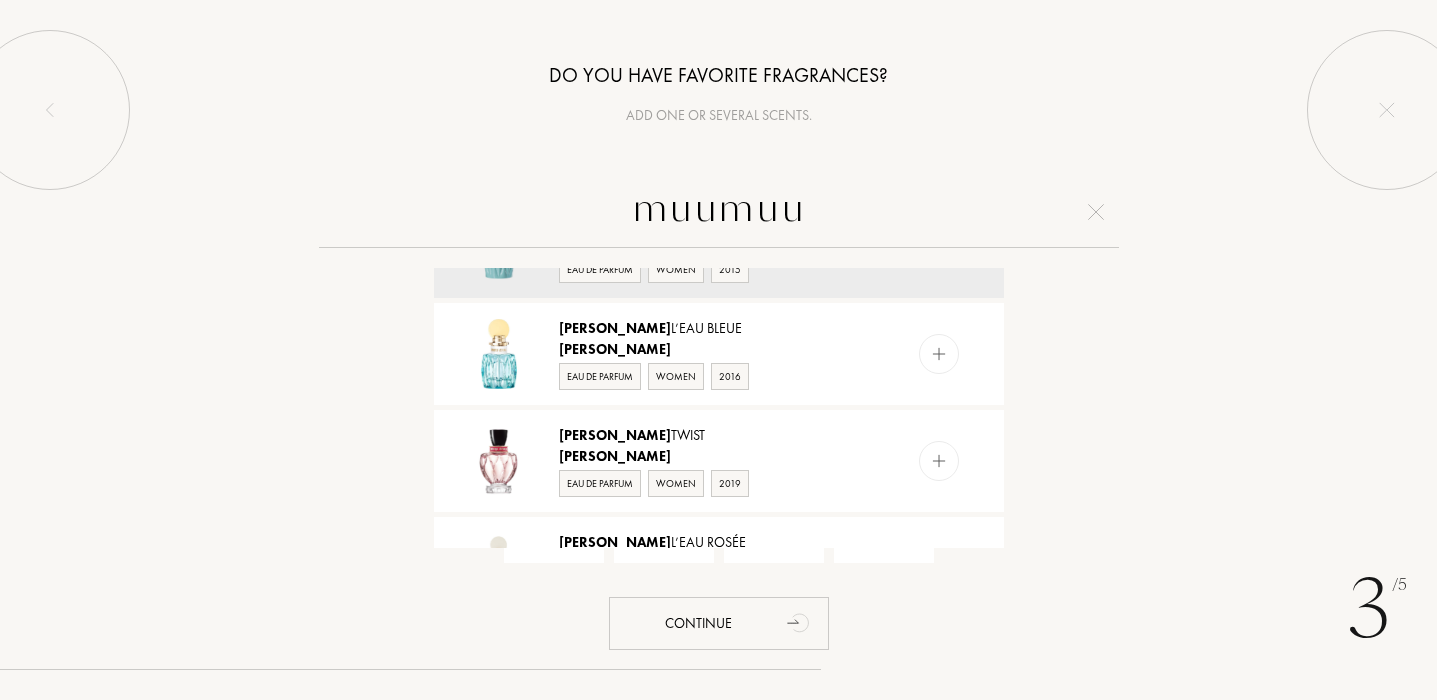 scroll, scrollTop: 0, scrollLeft: 0, axis: both 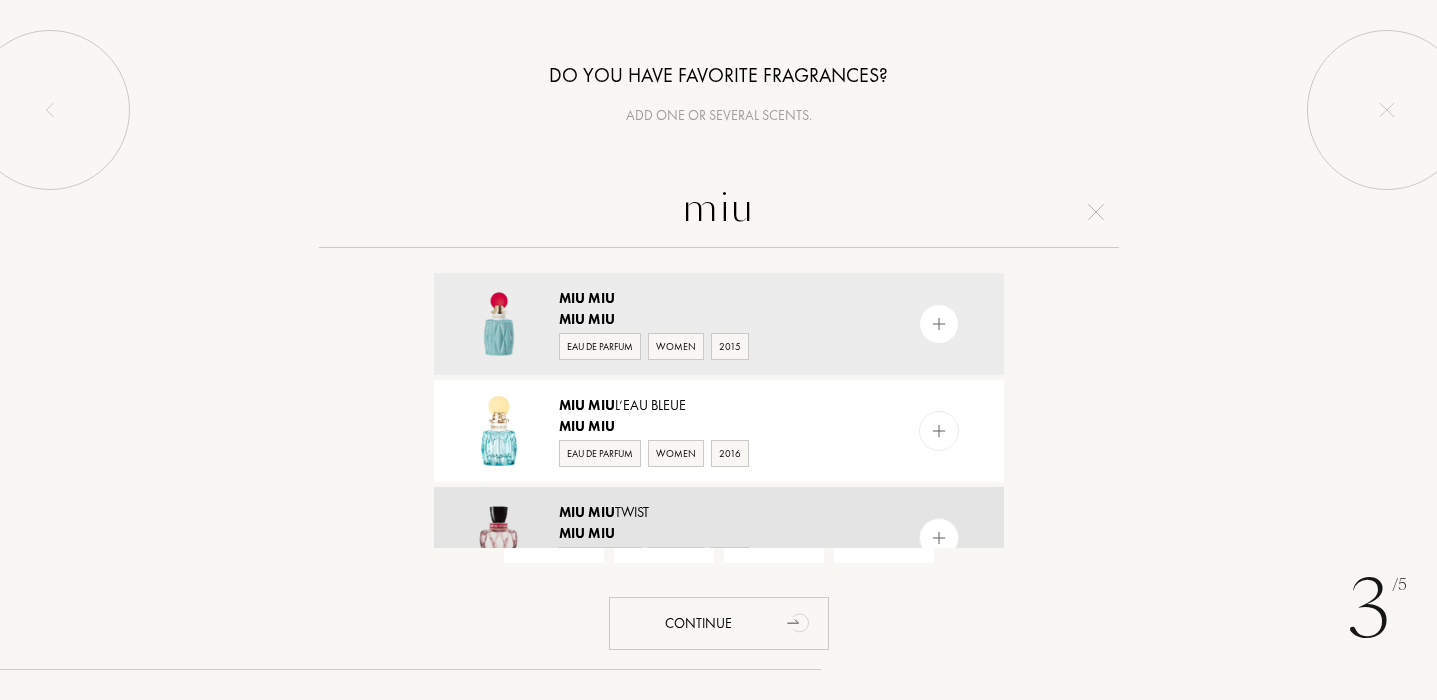 type on "miu" 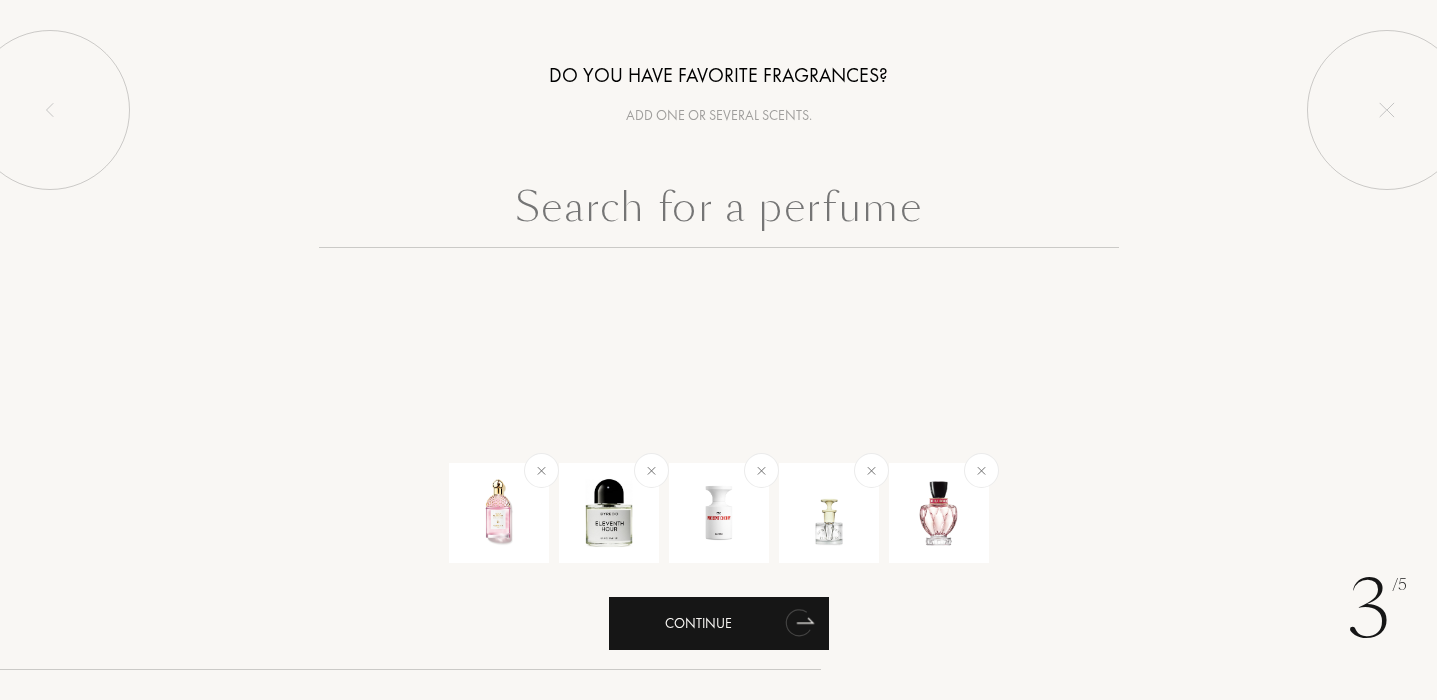 click on "Continue" at bounding box center [719, 623] 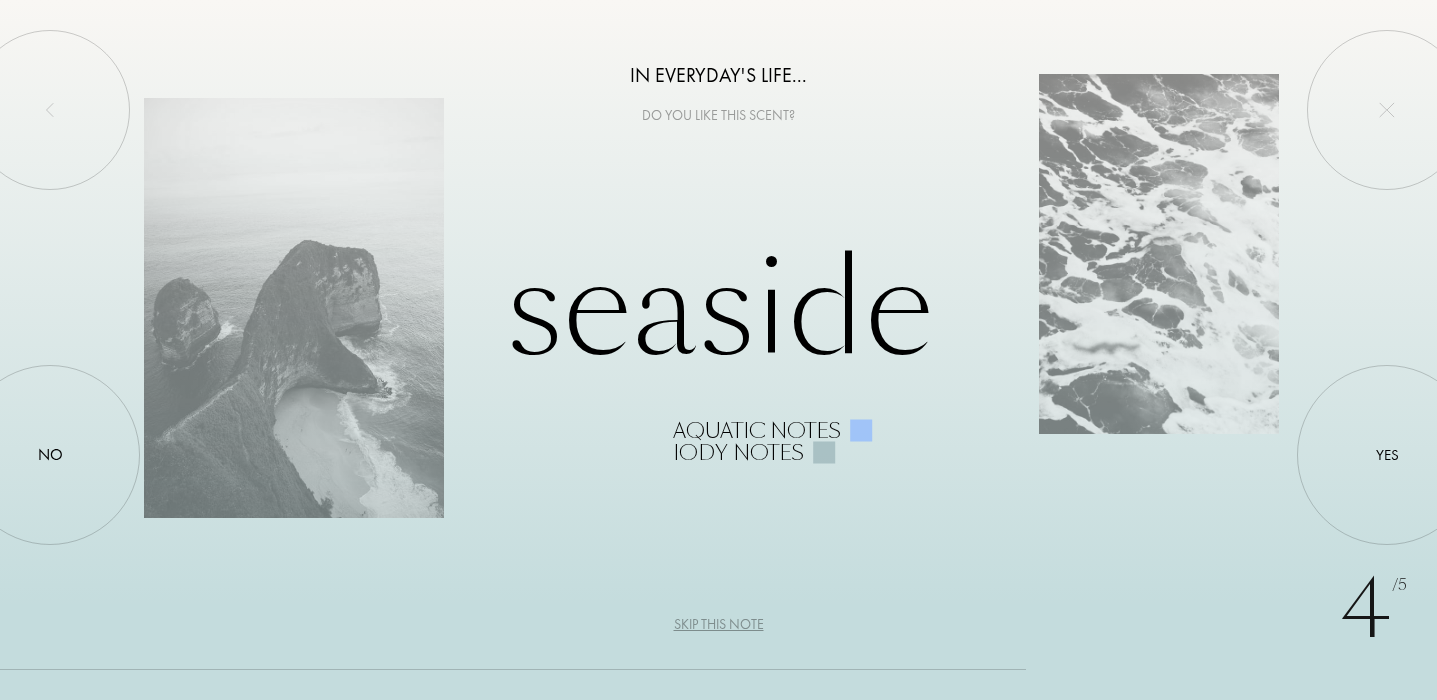 scroll, scrollTop: 0, scrollLeft: 0, axis: both 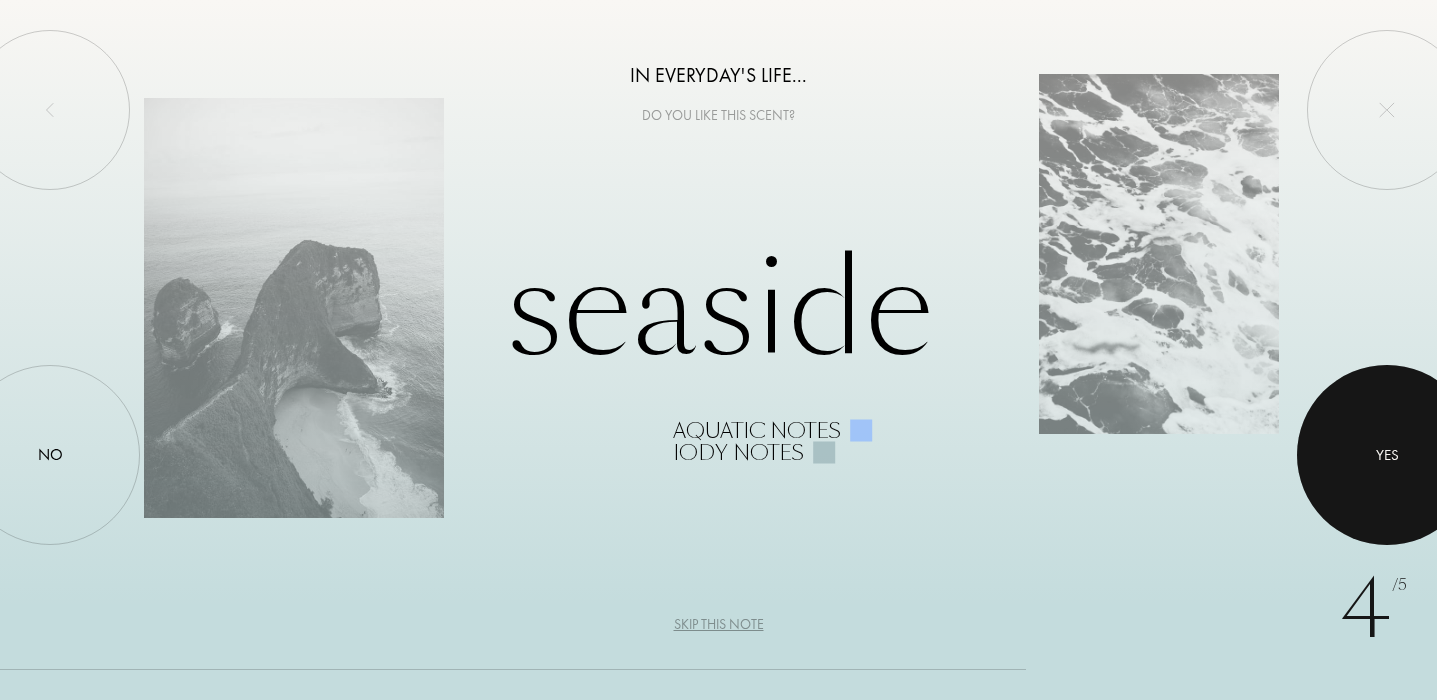 click at bounding box center [1387, 455] 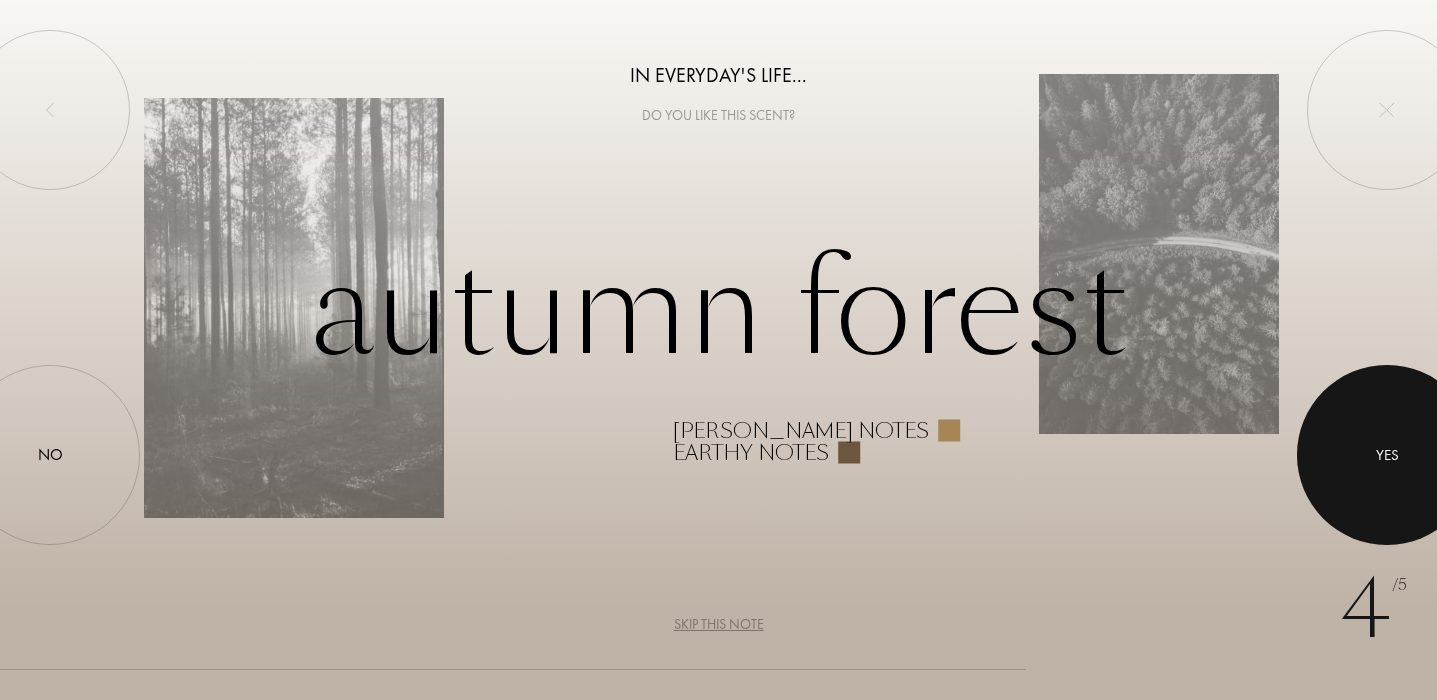 click at bounding box center [1387, 455] 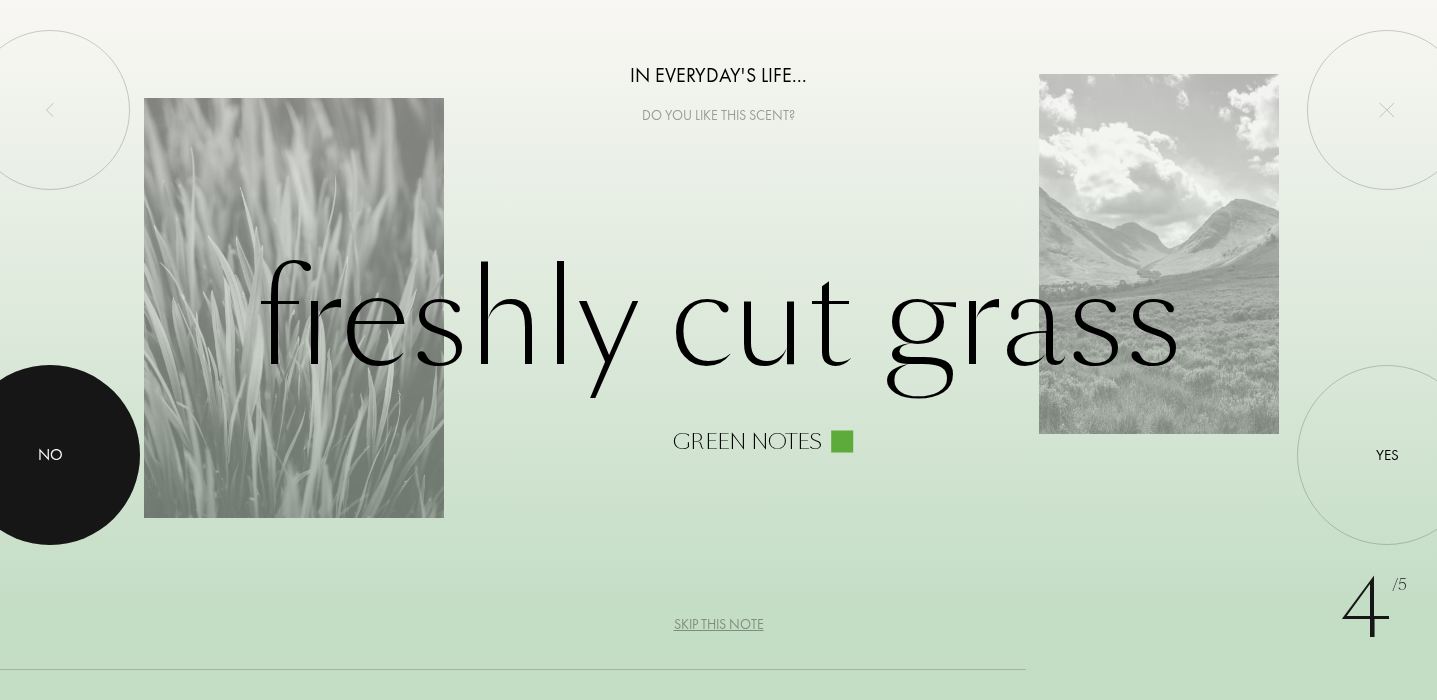 click at bounding box center [50, 455] 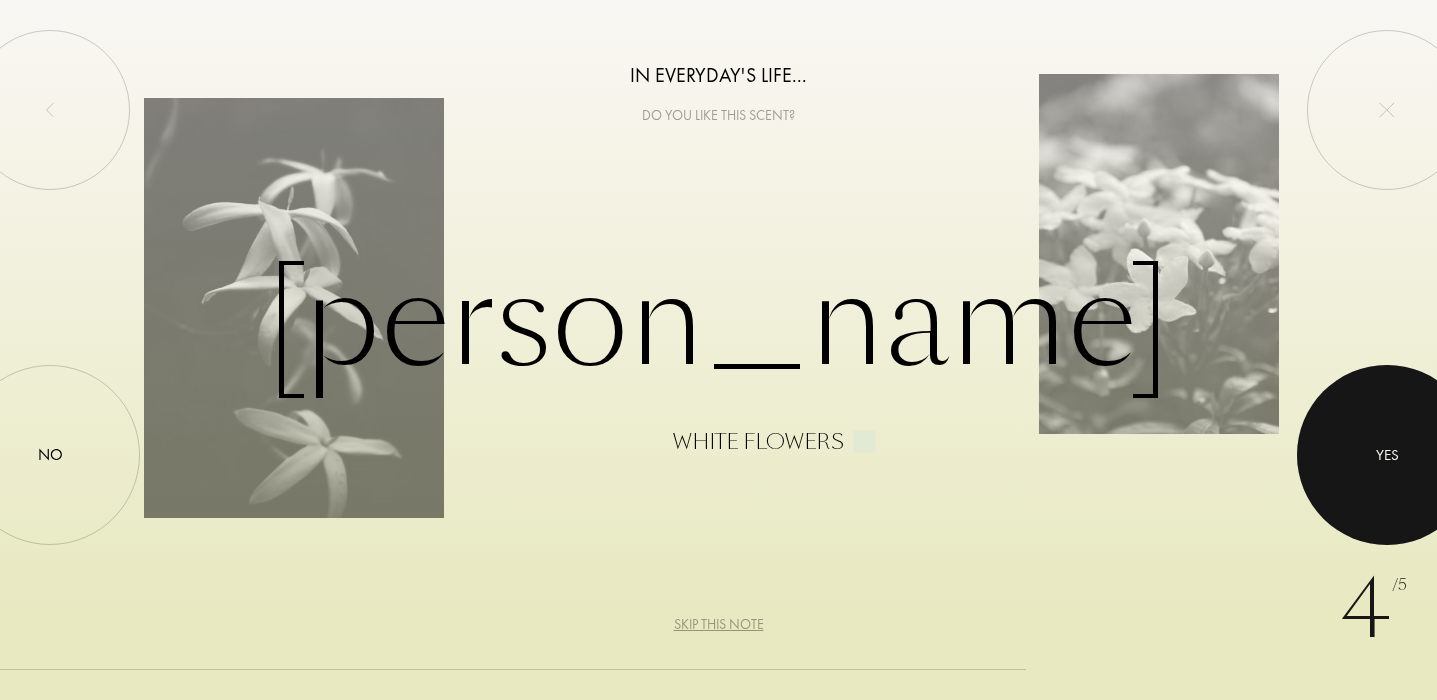 click on "Yes" at bounding box center [1387, 455] 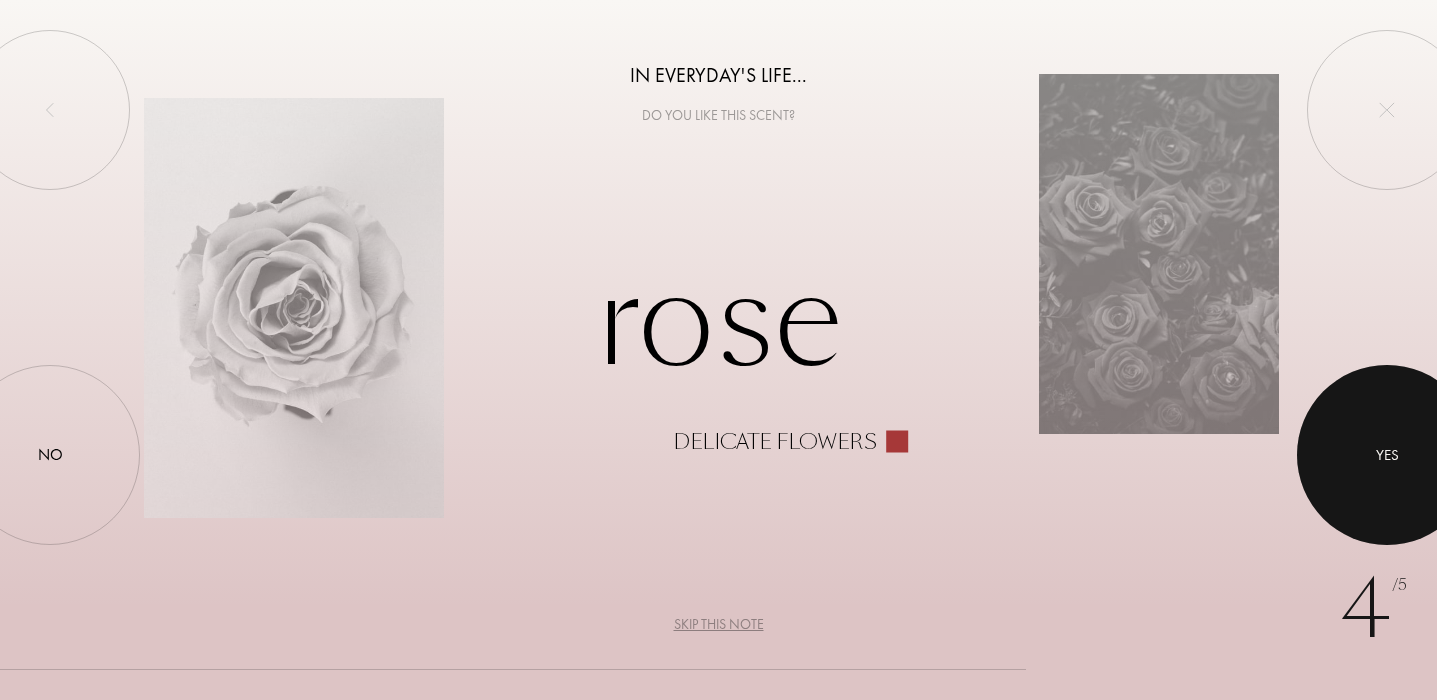 click at bounding box center (1387, 455) 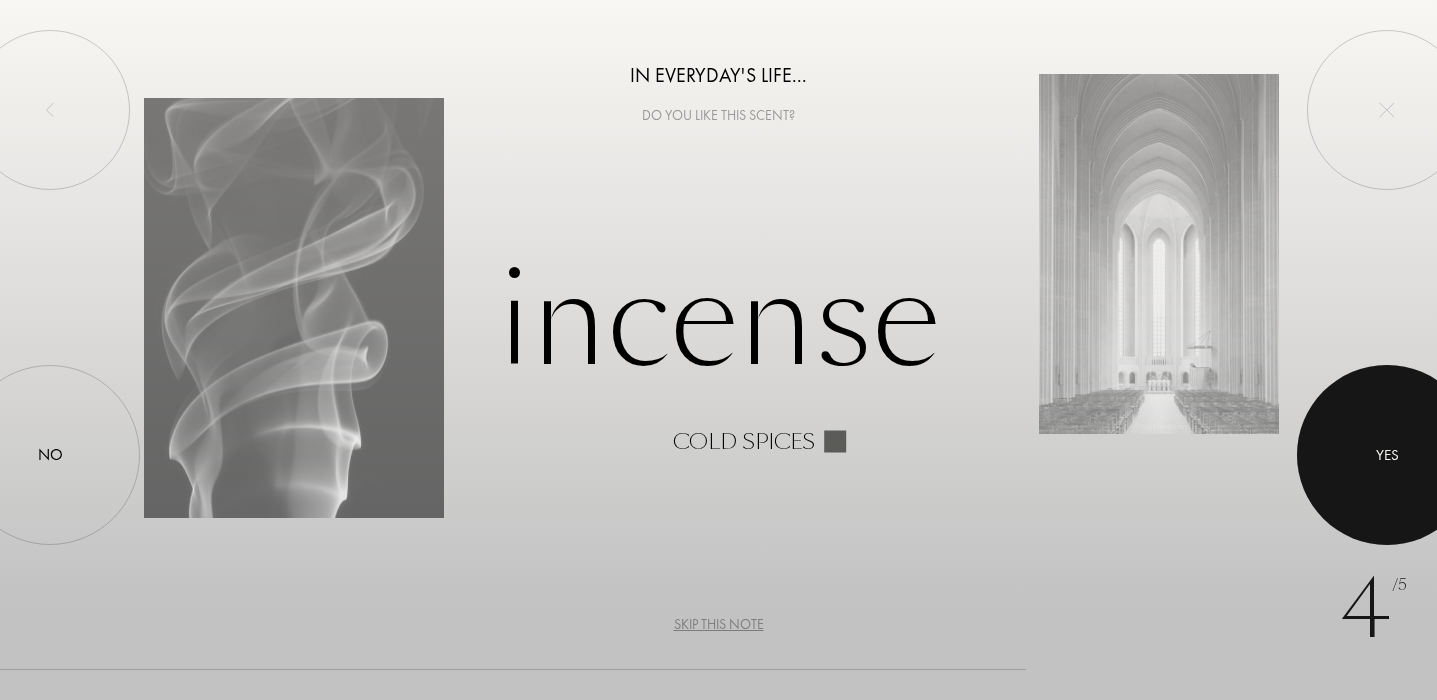 click on "Yes" at bounding box center (1387, 455) 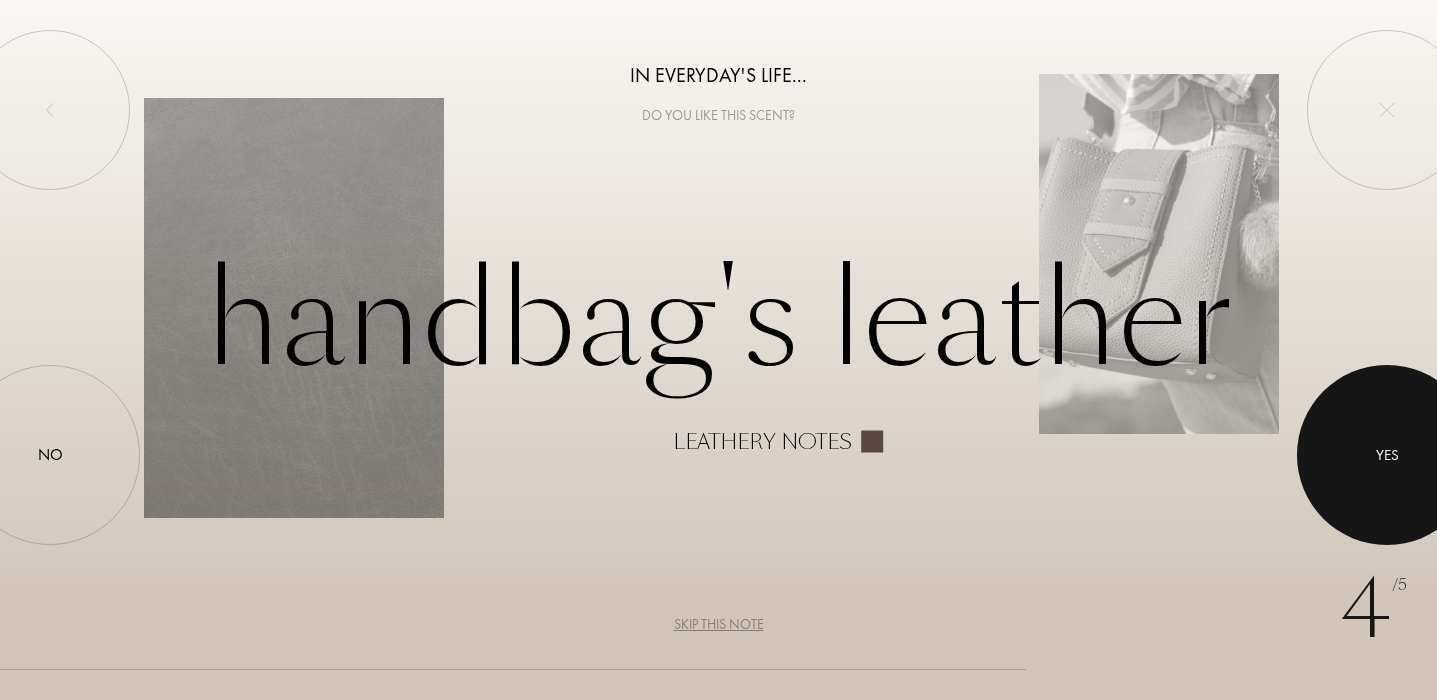 click at bounding box center (1387, 455) 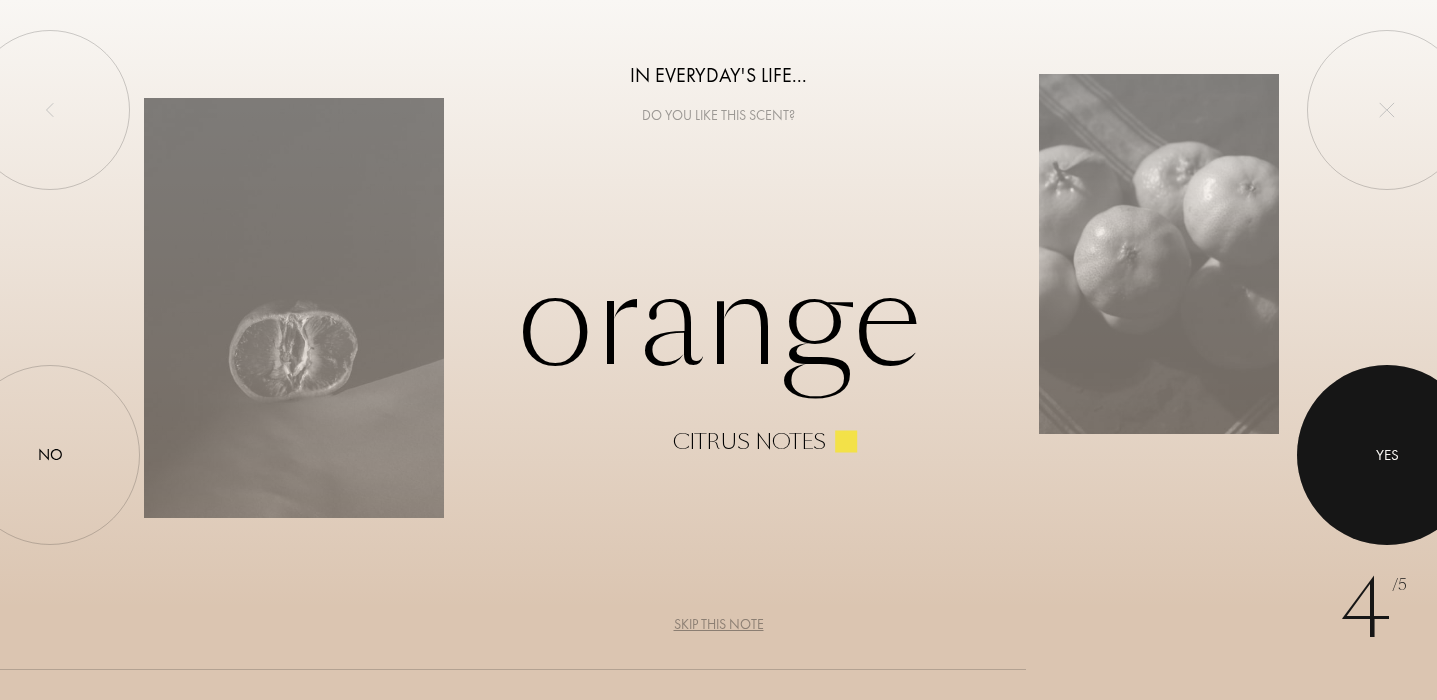 click at bounding box center (1387, 455) 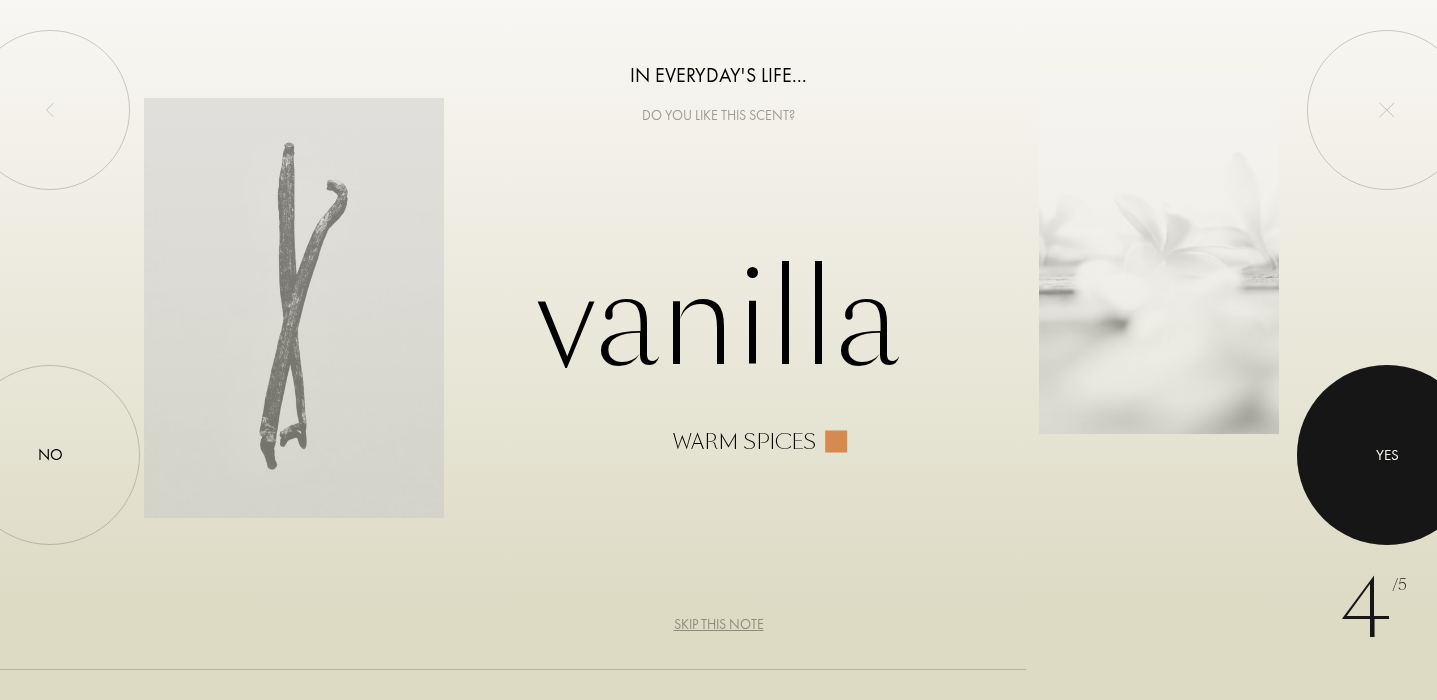 click at bounding box center (1387, 455) 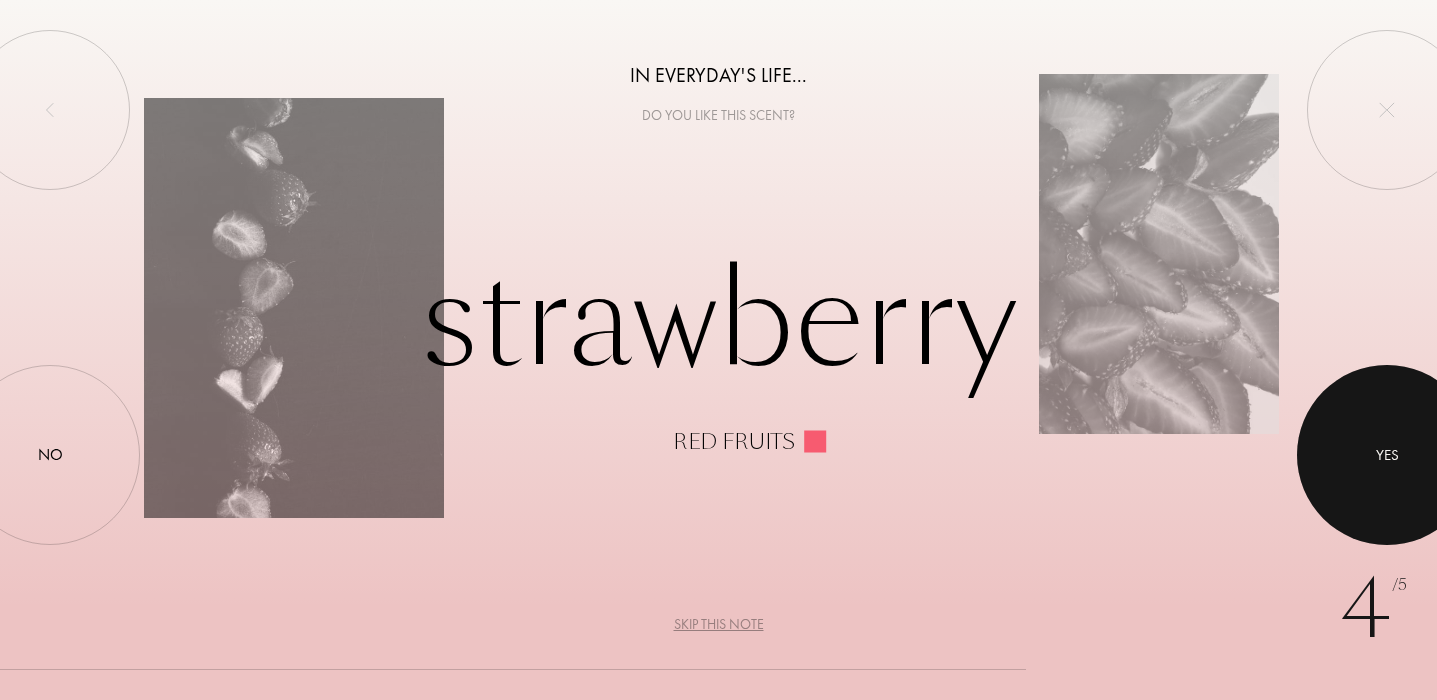 click at bounding box center [1387, 455] 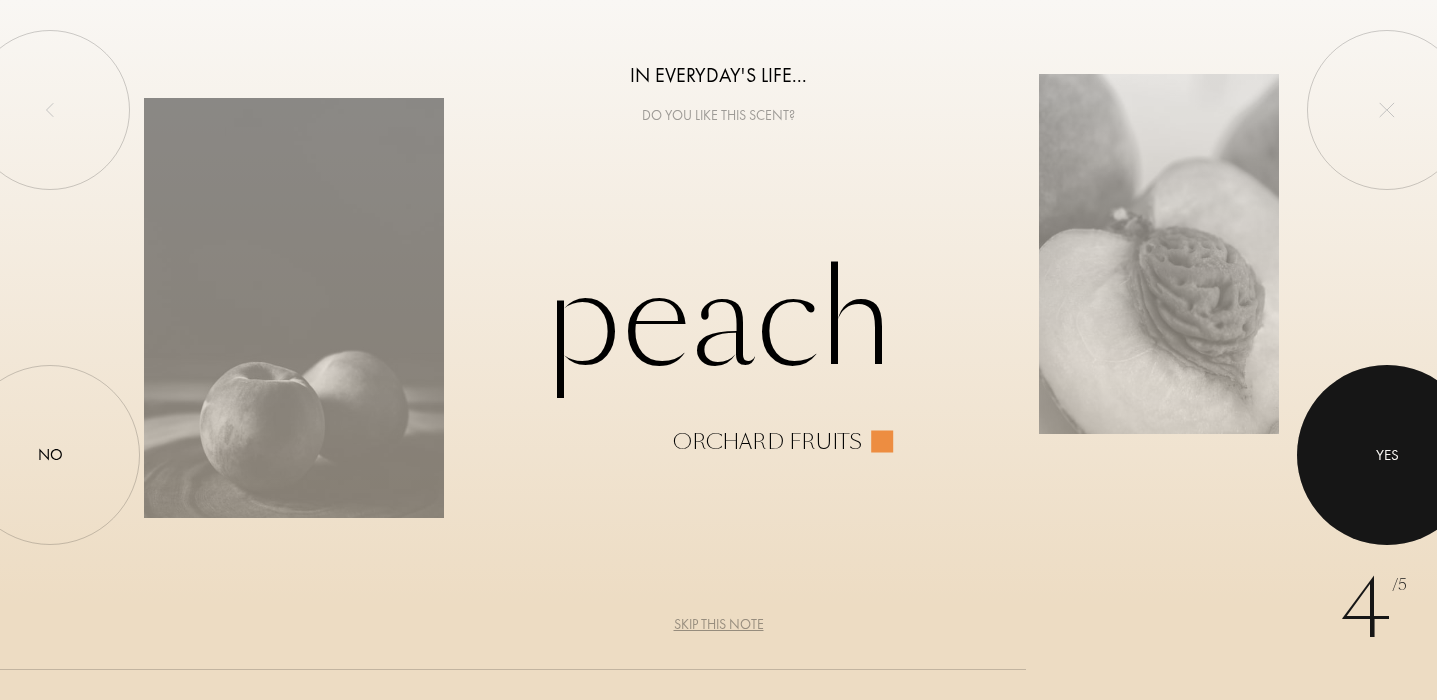 click at bounding box center (1387, 455) 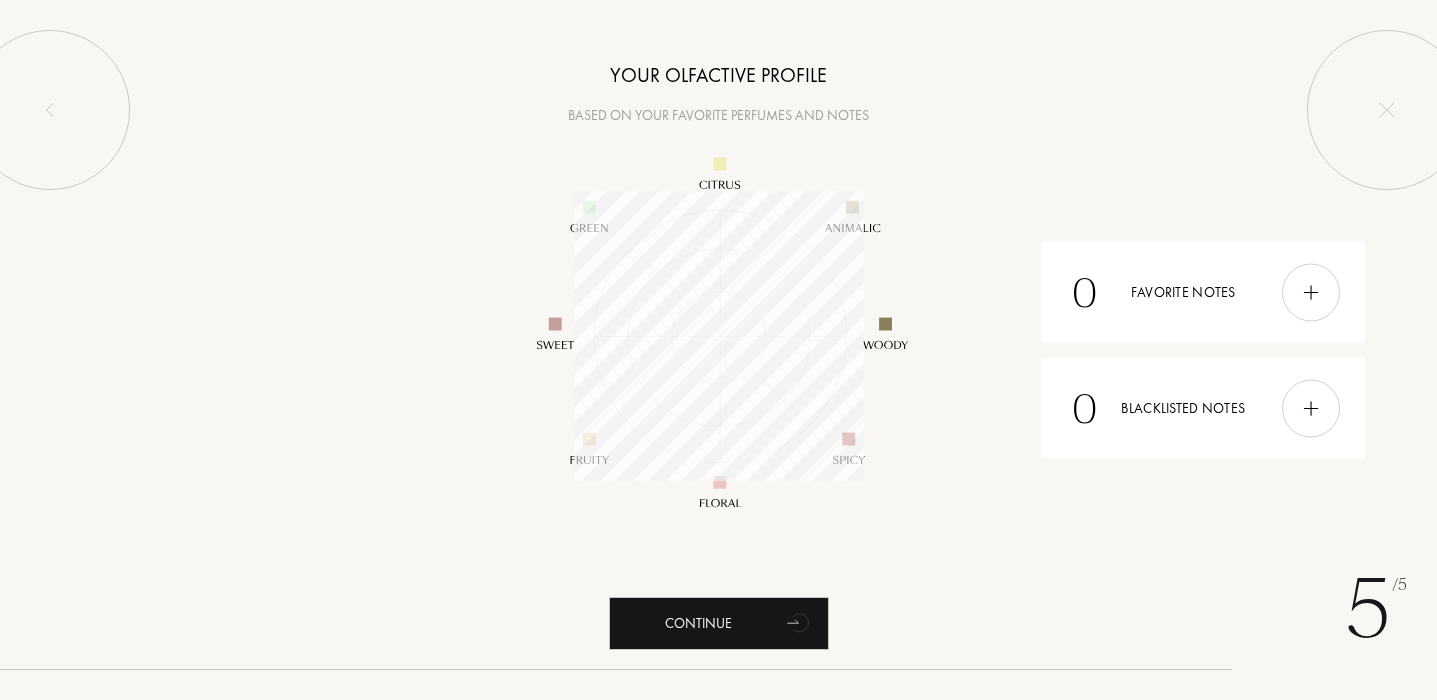 scroll, scrollTop: 999710, scrollLeft: 999710, axis: both 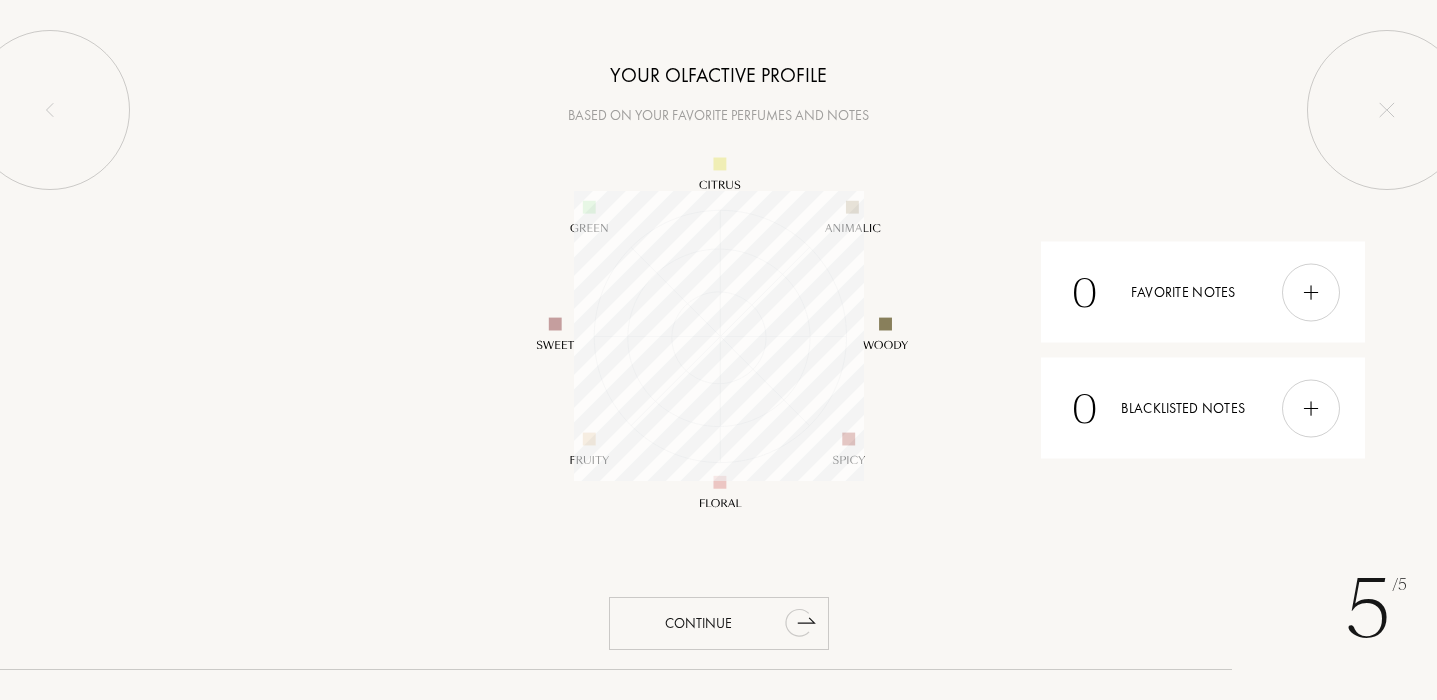 click 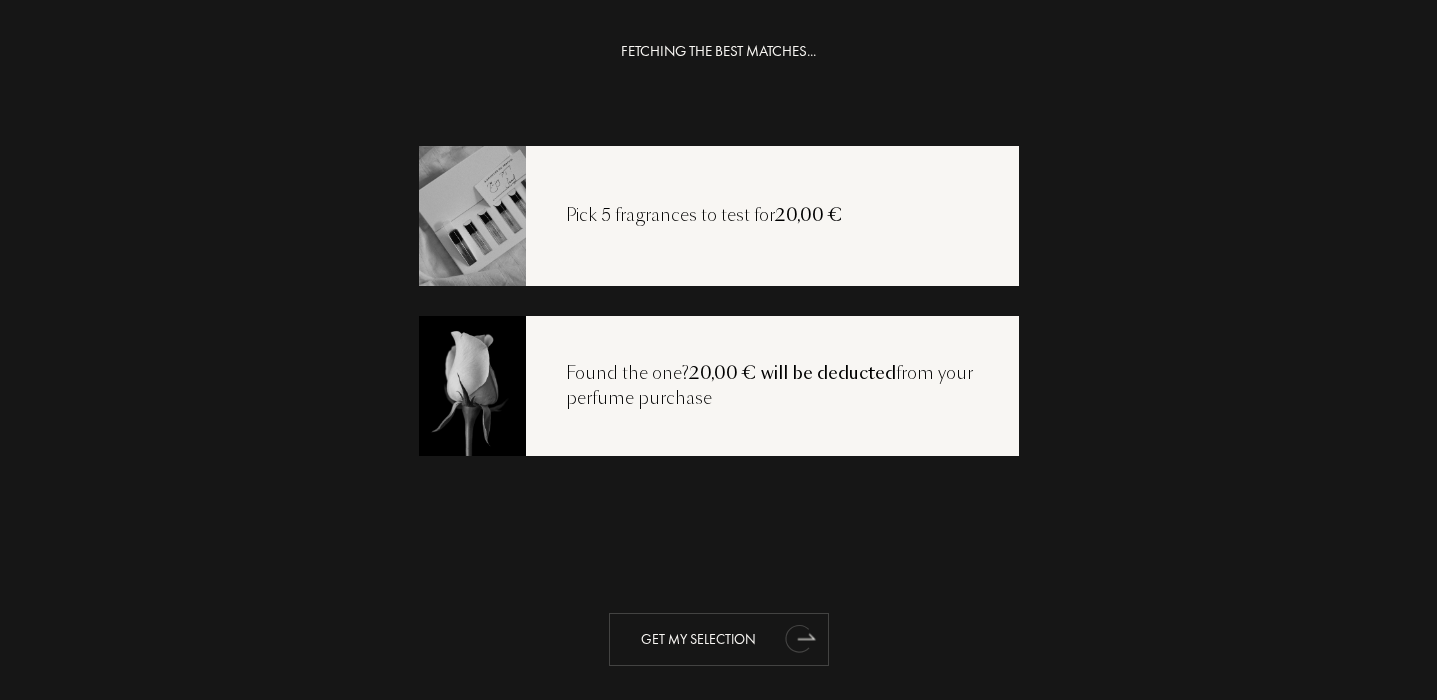 click on "Get my selection" at bounding box center (719, 639) 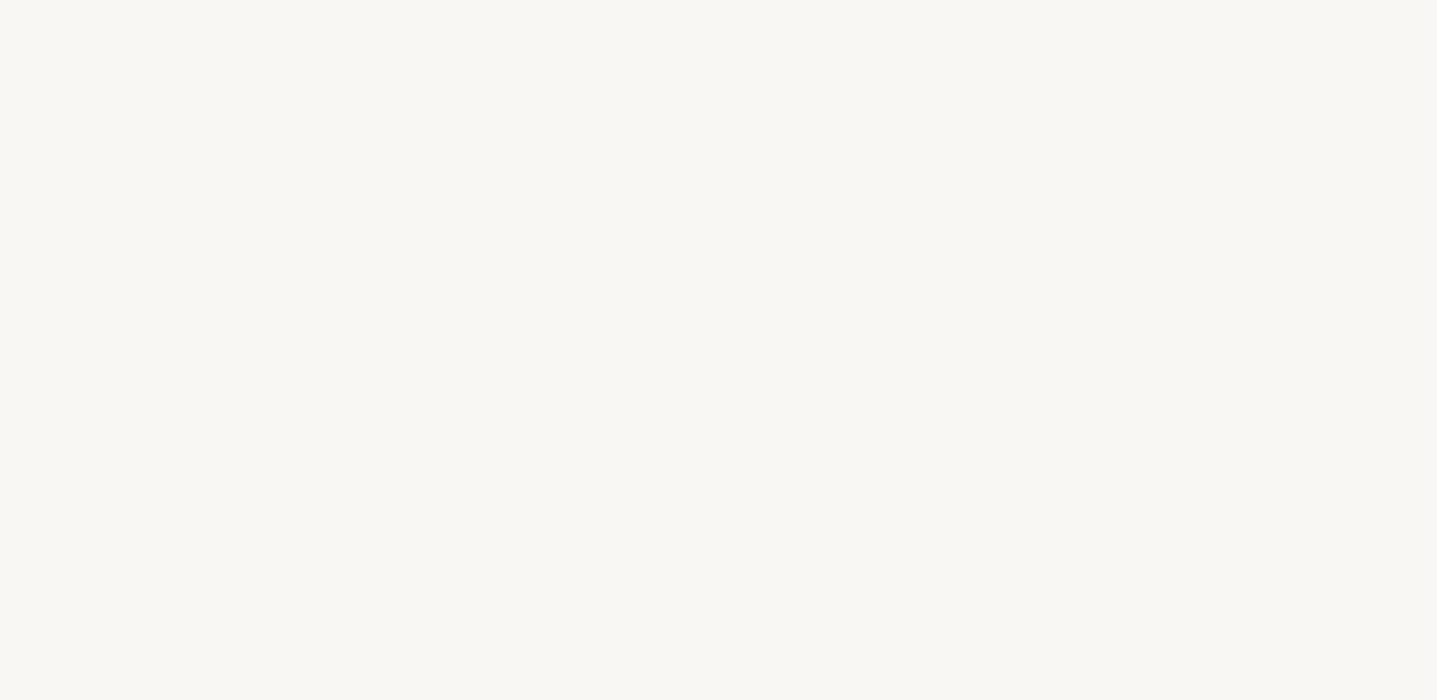 select on "FR" 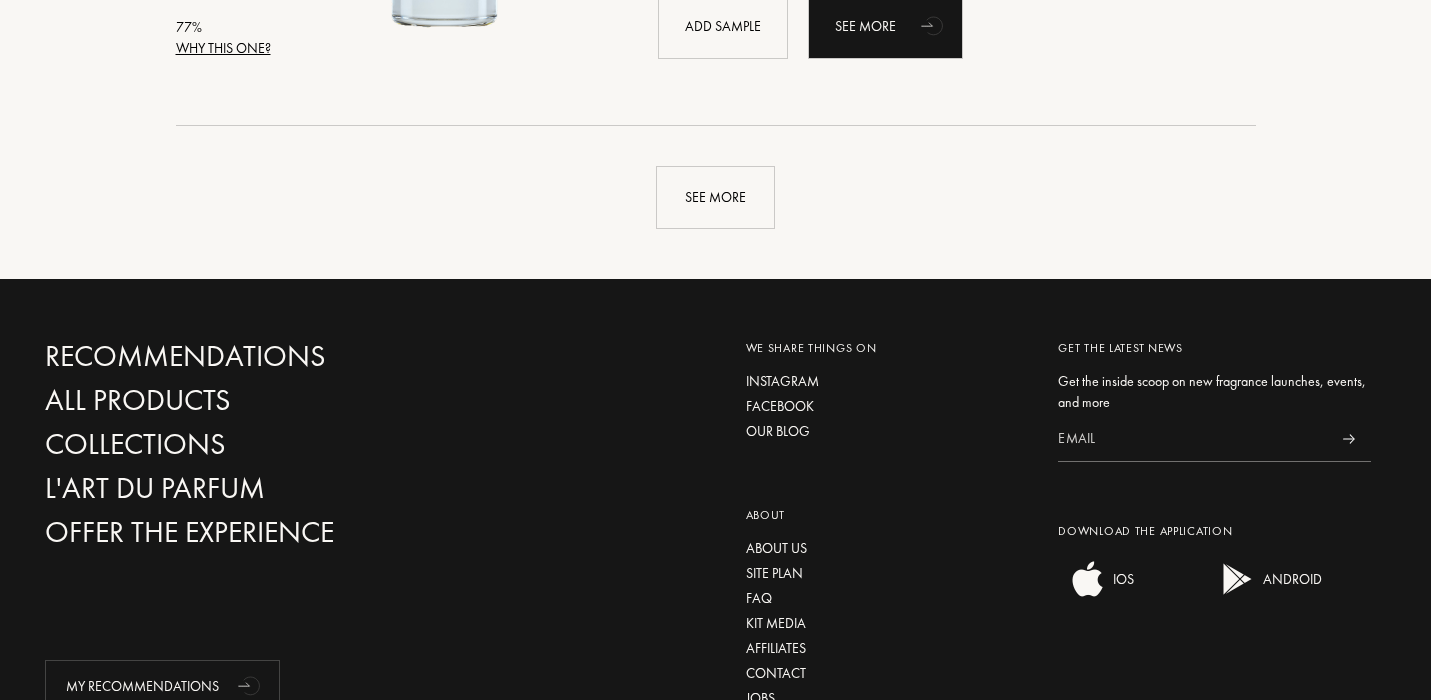 scroll, scrollTop: 4850, scrollLeft: 0, axis: vertical 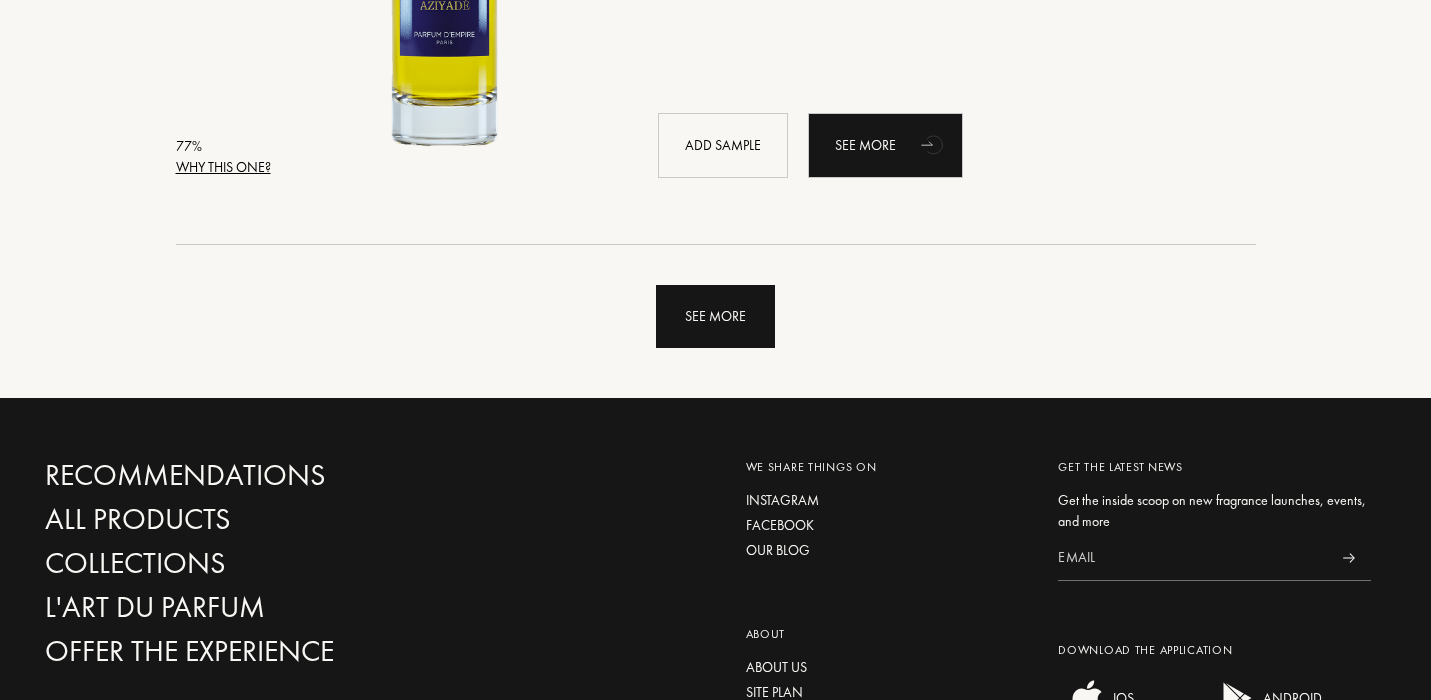 click on "See more" at bounding box center (715, 316) 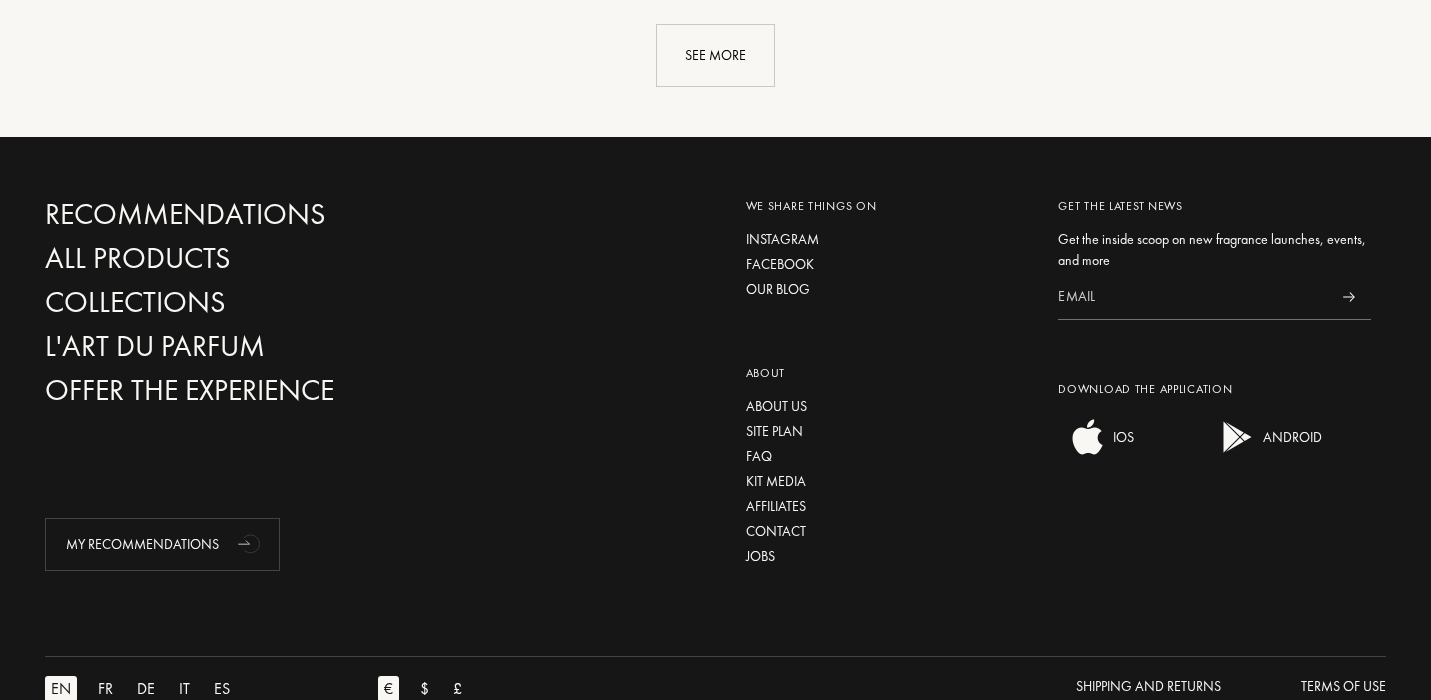 scroll, scrollTop: 9879, scrollLeft: 3, axis: both 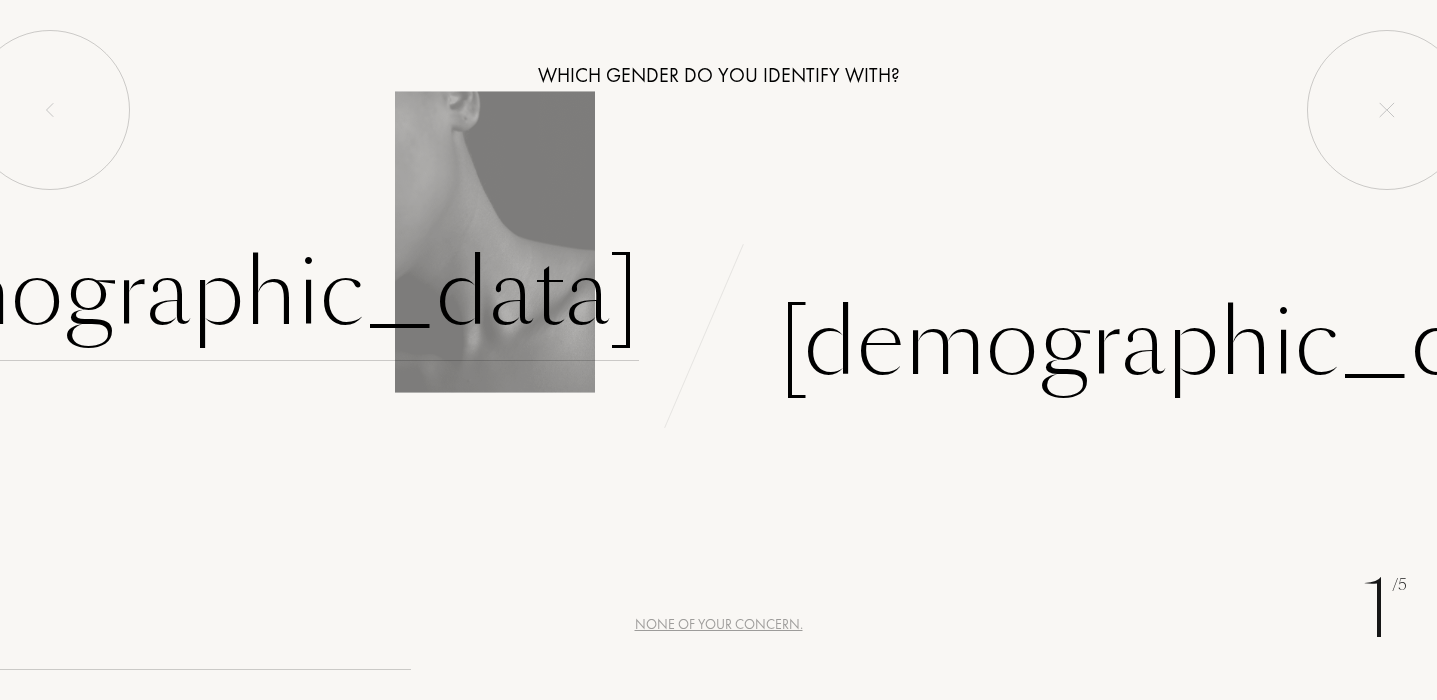 click on "[DEMOGRAPHIC_DATA]" at bounding box center [221, 293] 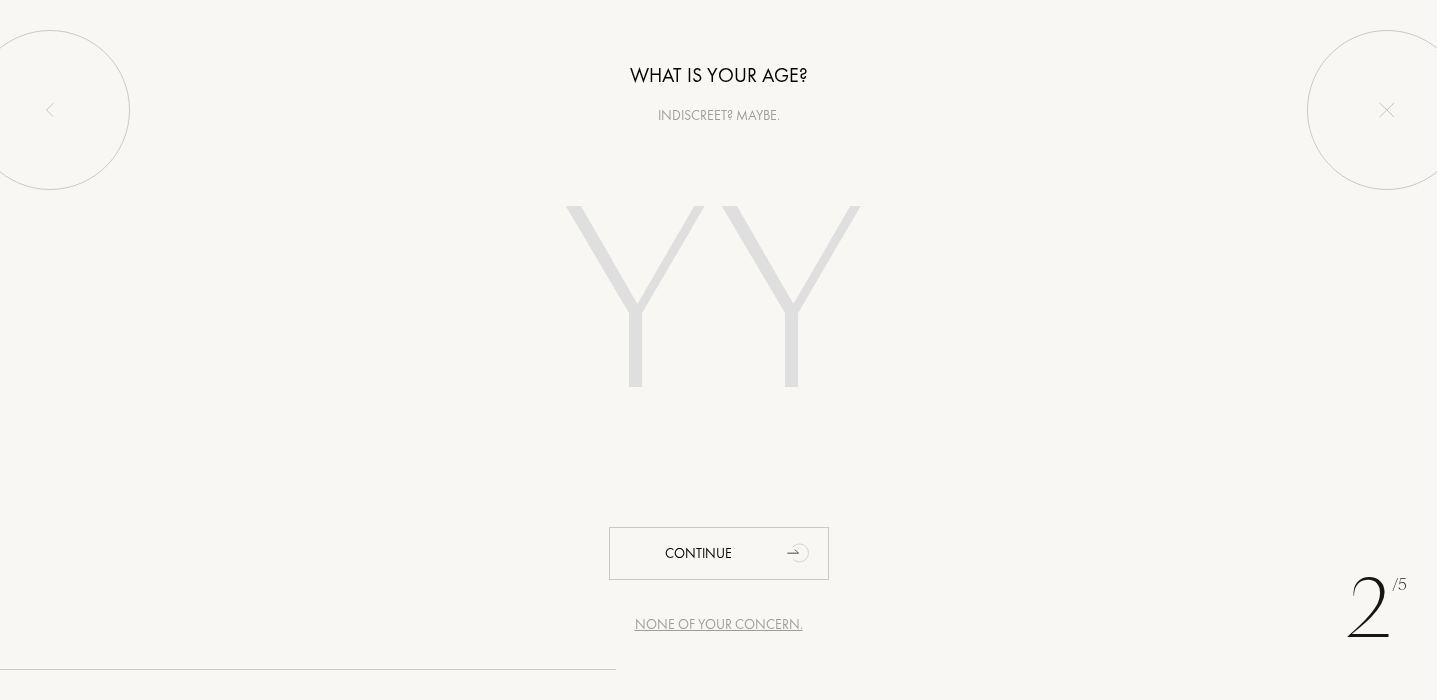 click at bounding box center [718, 308] 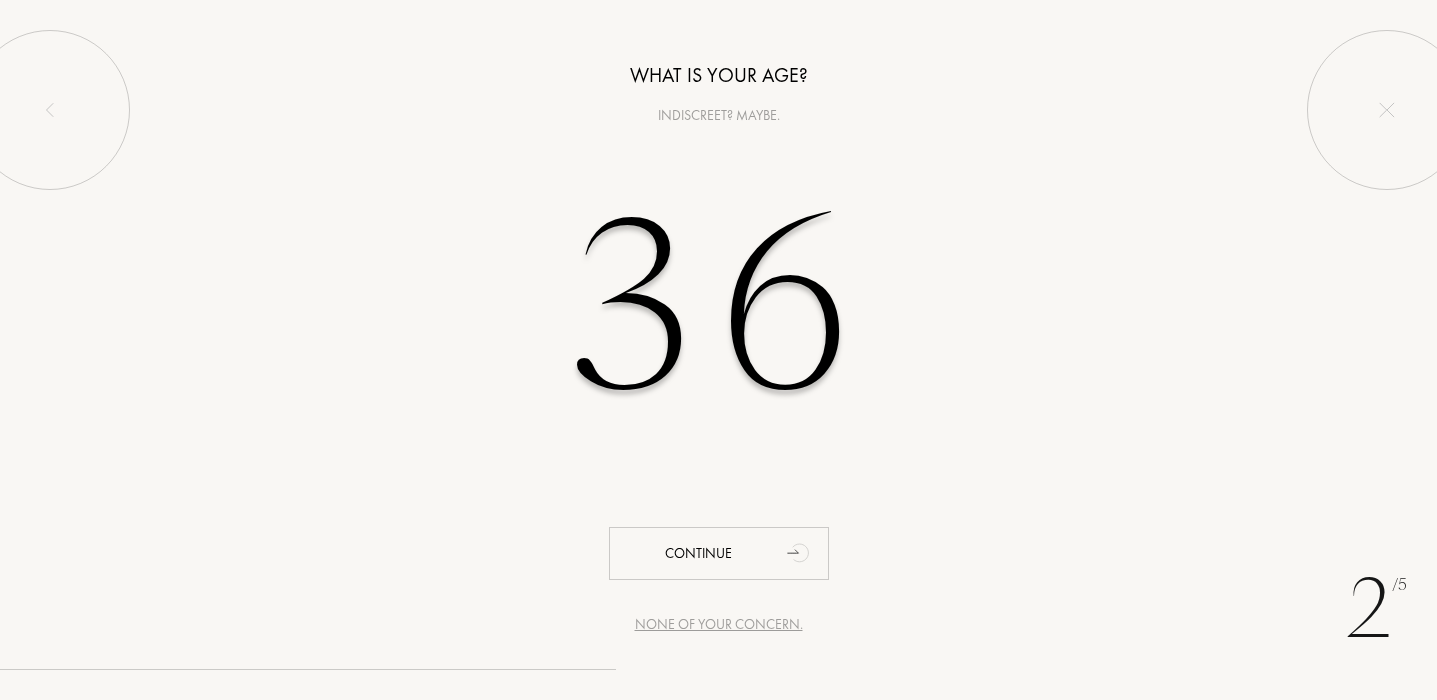 type on "36" 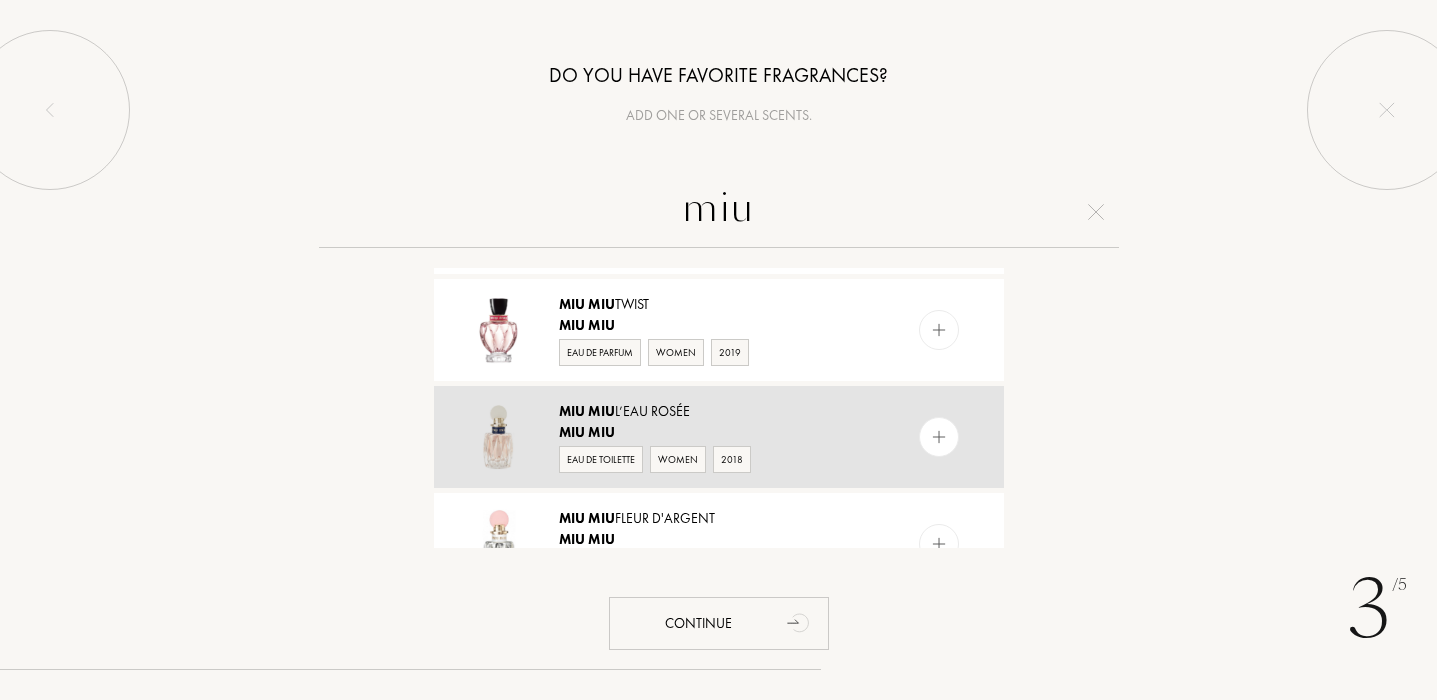 scroll, scrollTop: 197, scrollLeft: 0, axis: vertical 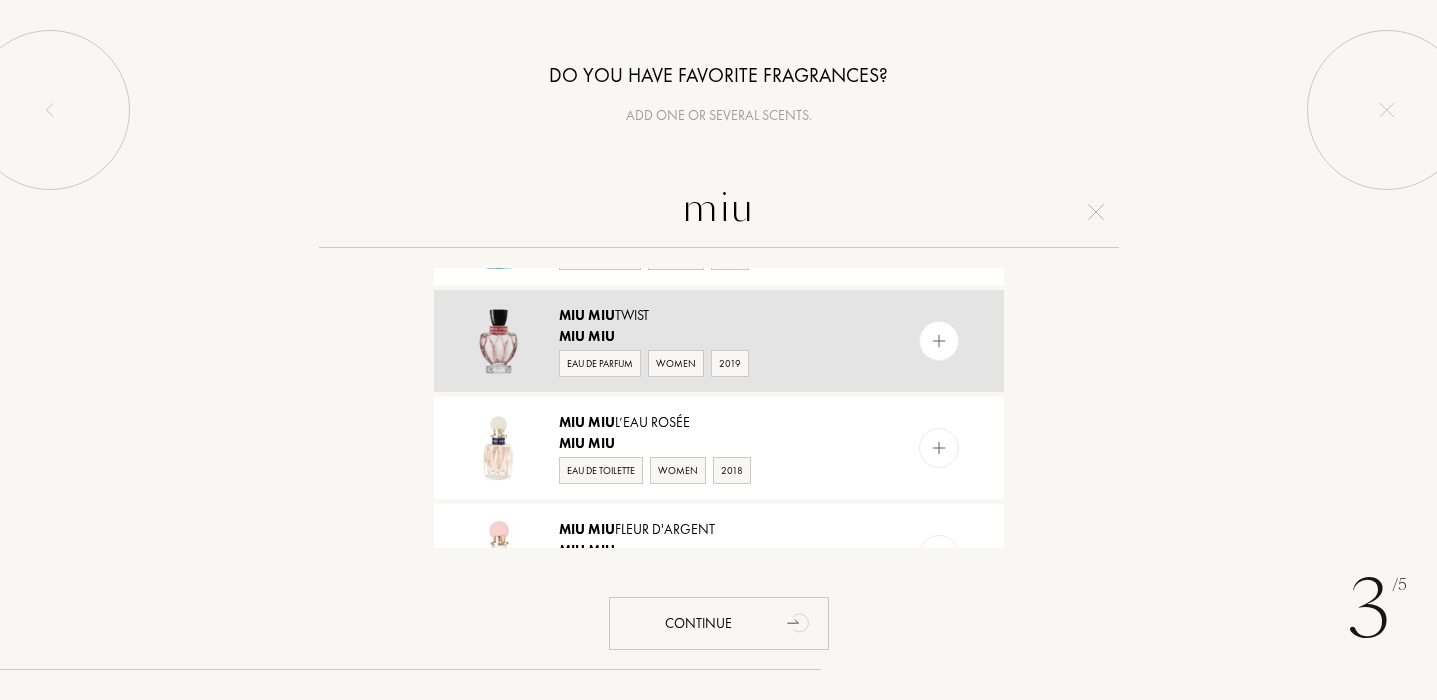 type on "miu" 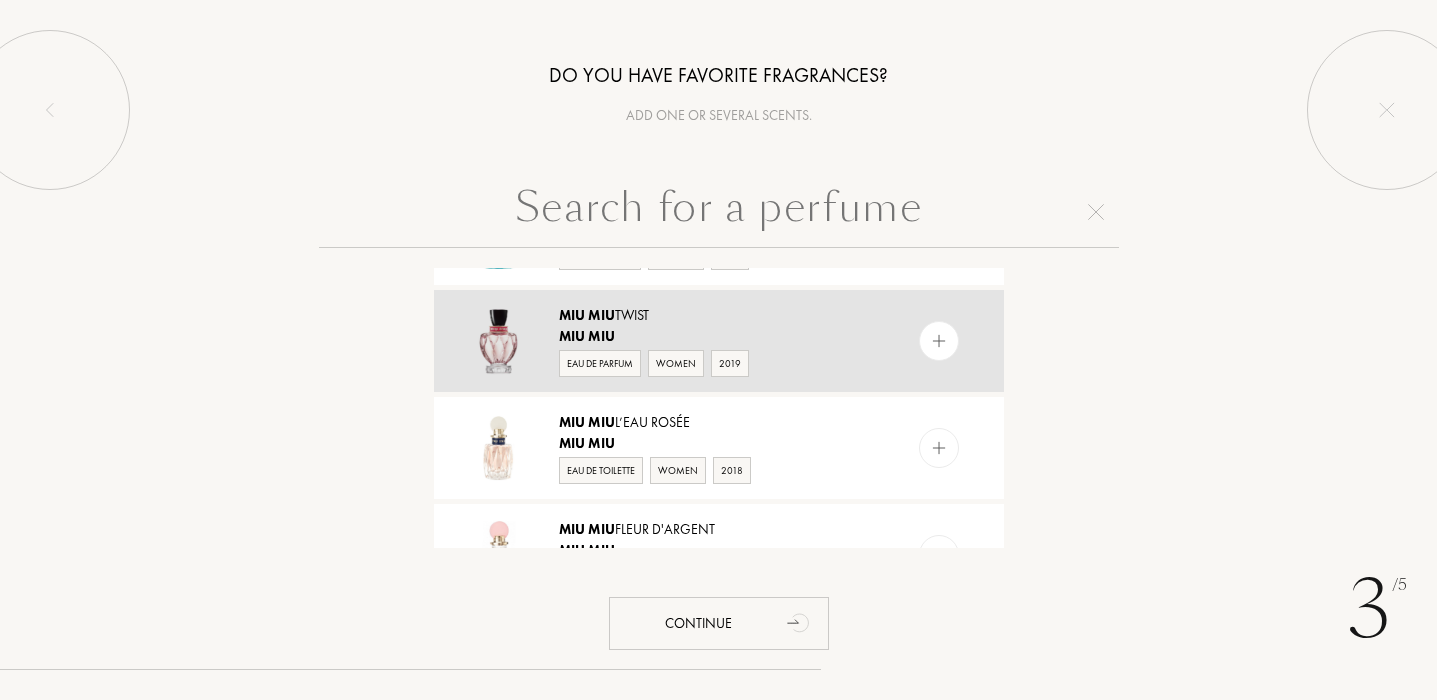 scroll, scrollTop: 0, scrollLeft: 0, axis: both 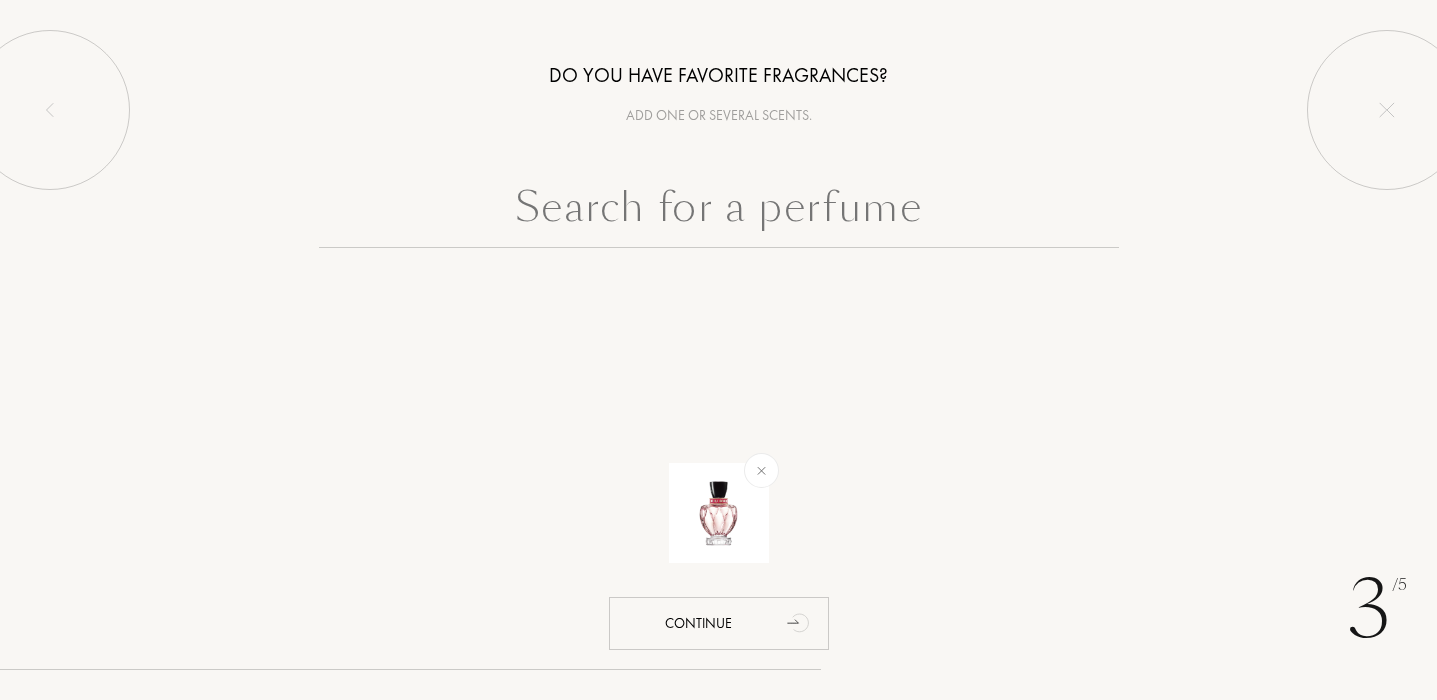 click at bounding box center [719, 212] 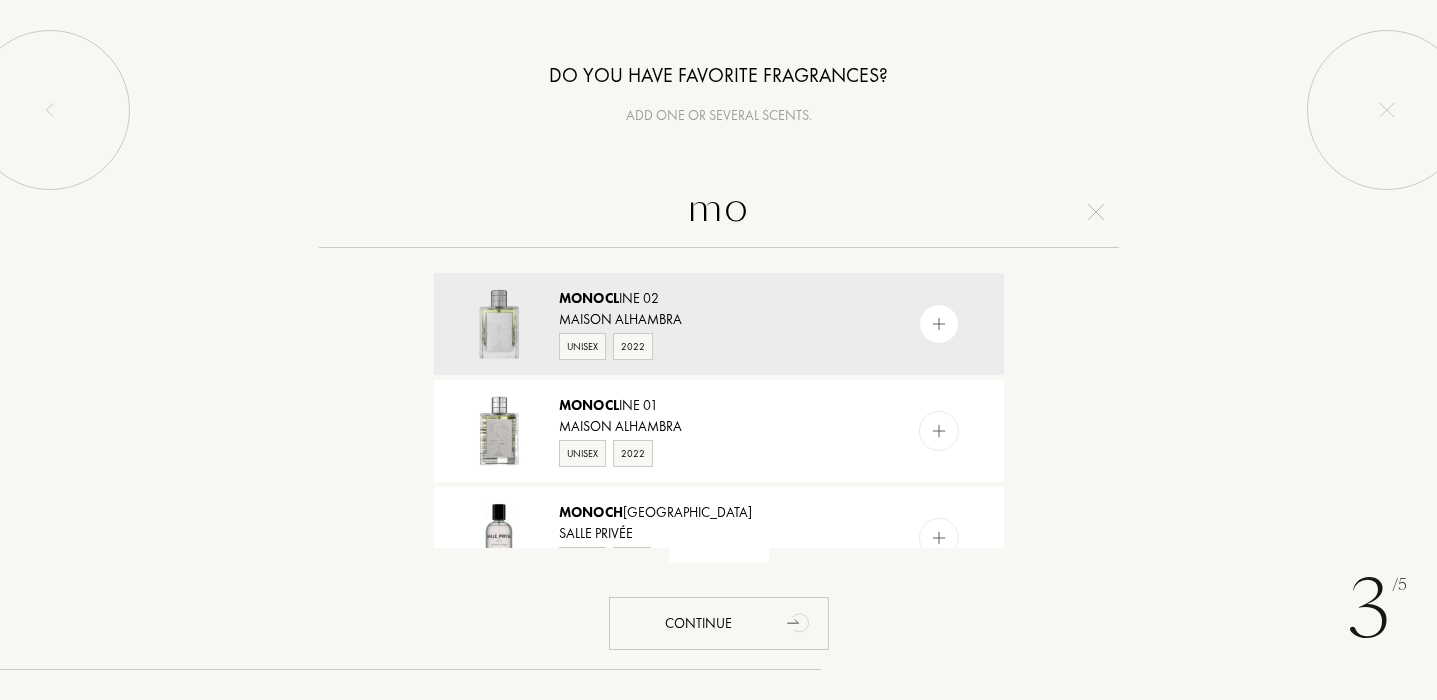 type on "m" 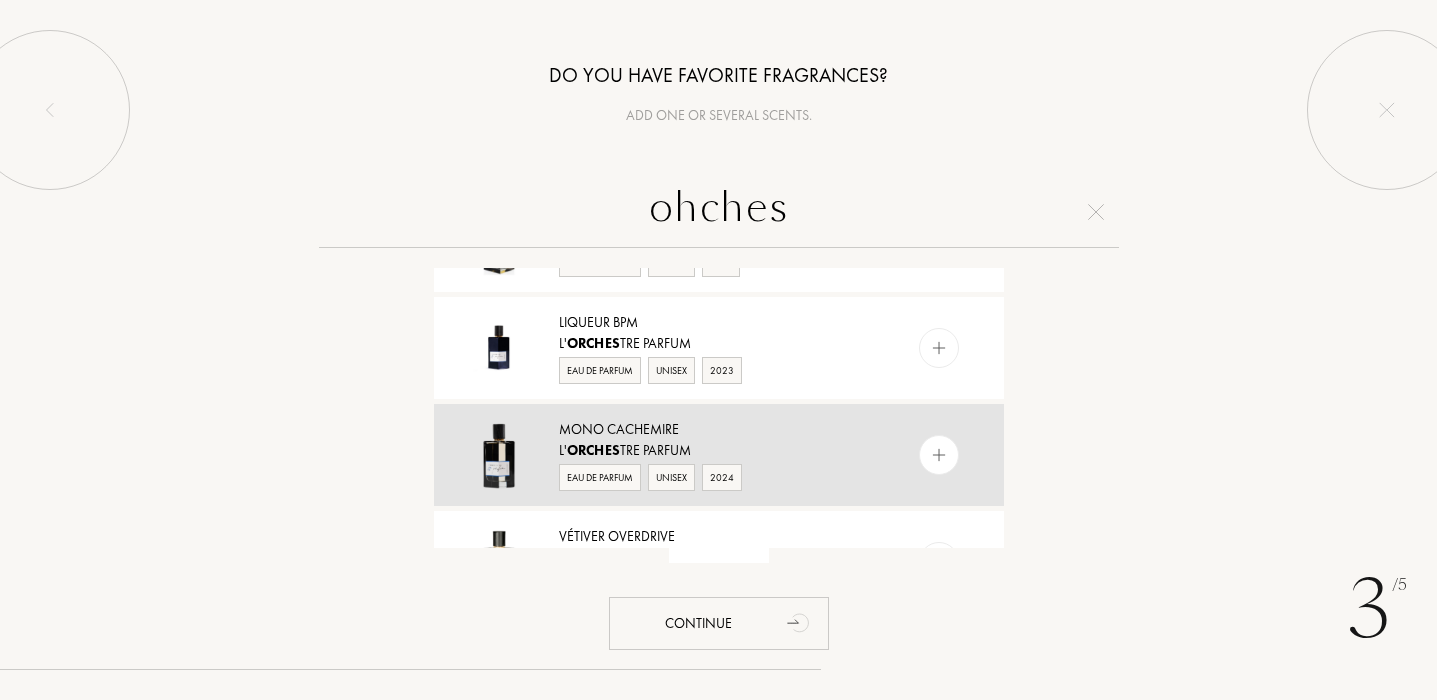 scroll, scrollTop: 1065, scrollLeft: 0, axis: vertical 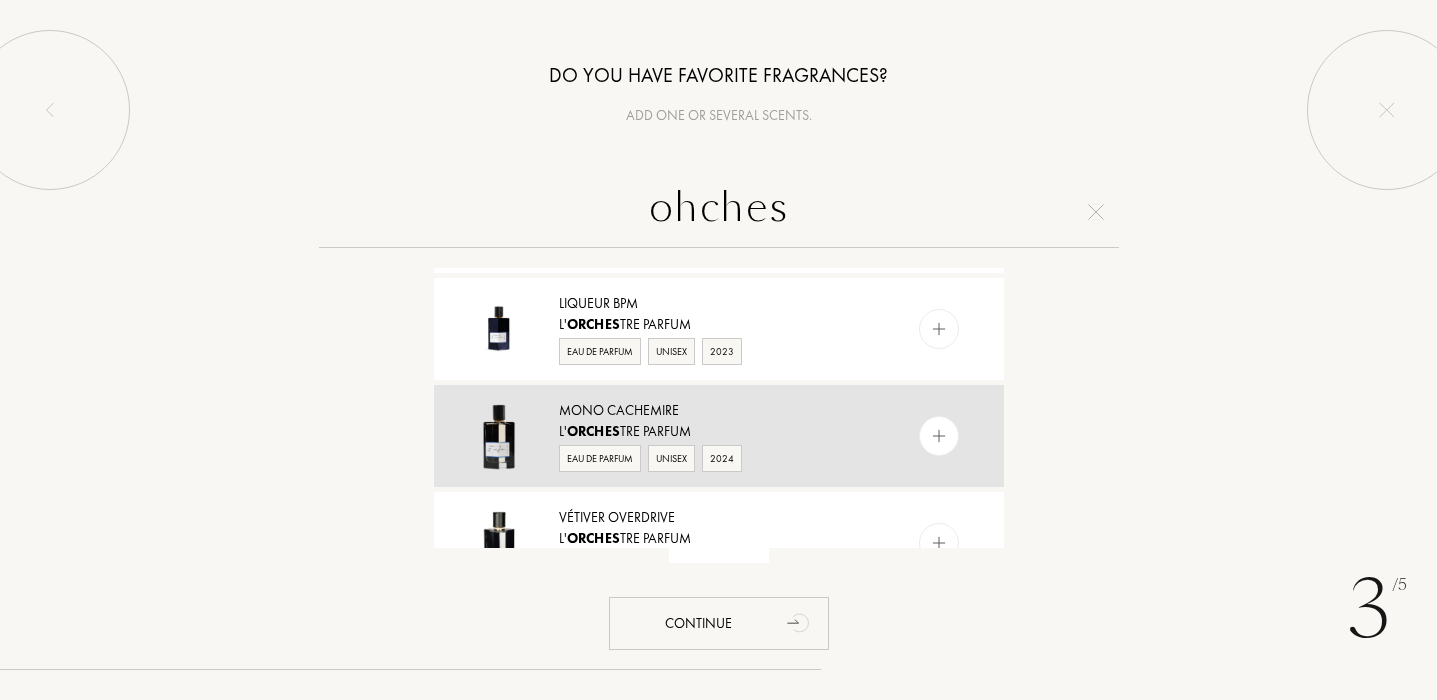 type on "ohches" 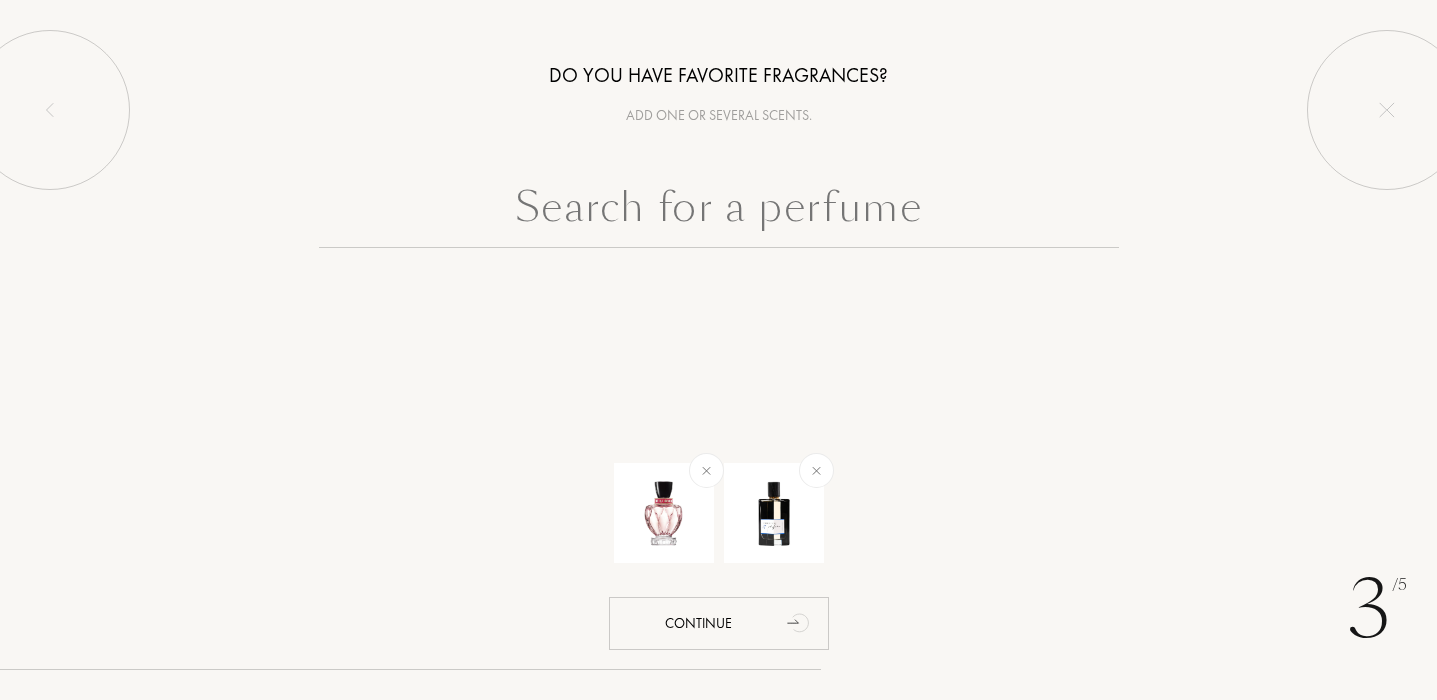 scroll, scrollTop: 0, scrollLeft: 0, axis: both 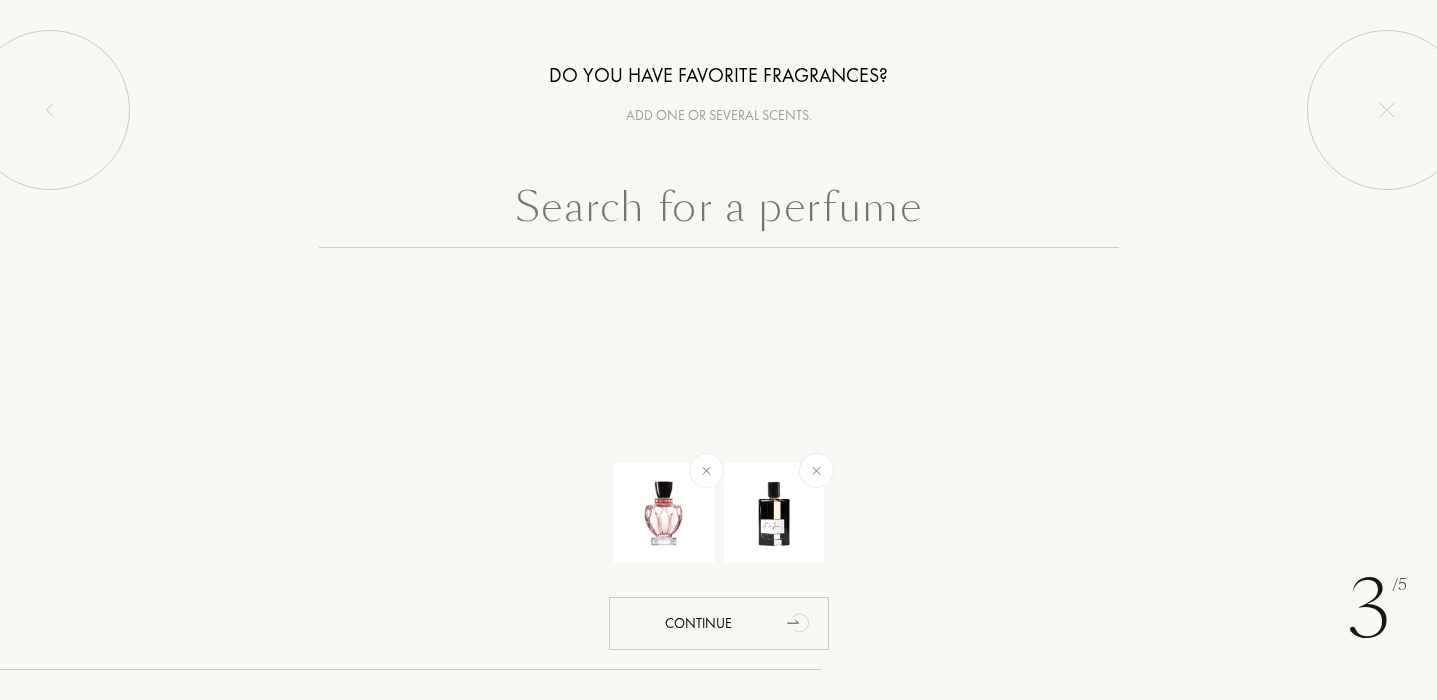 click at bounding box center (719, 212) 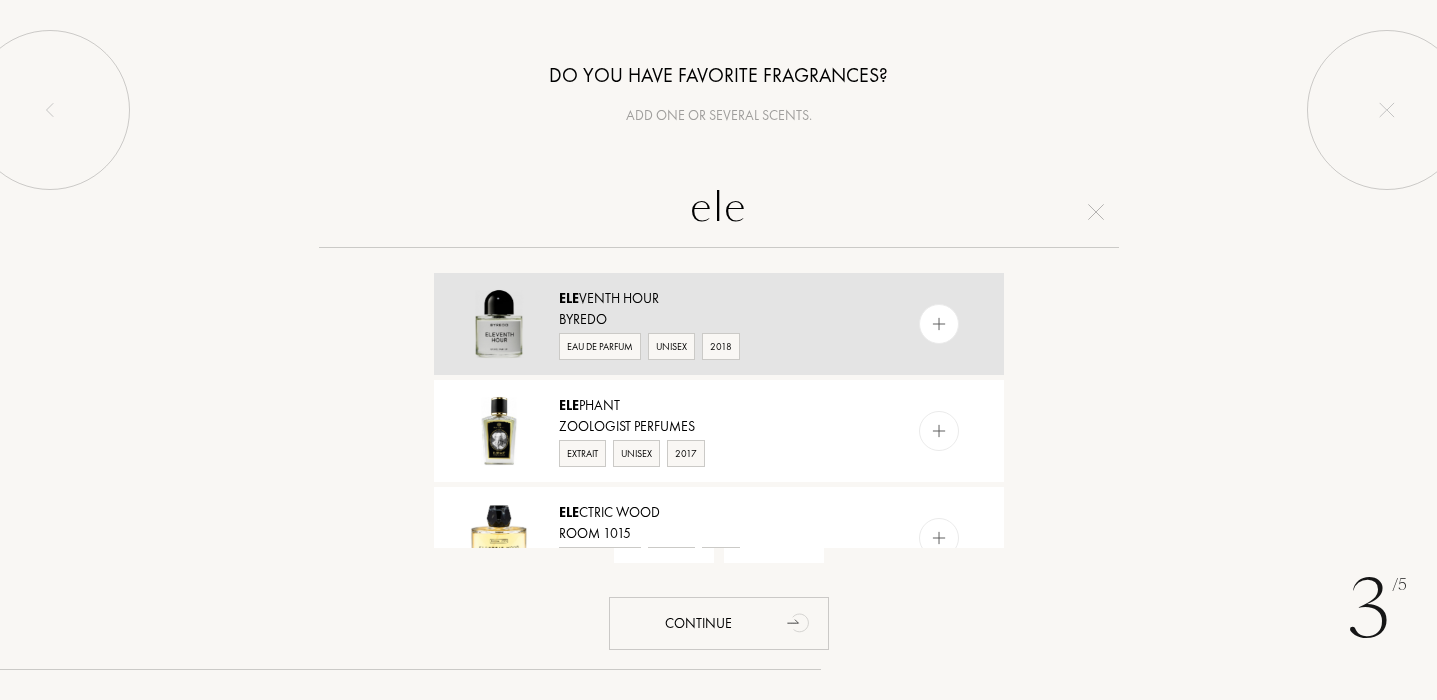 type on "ele" 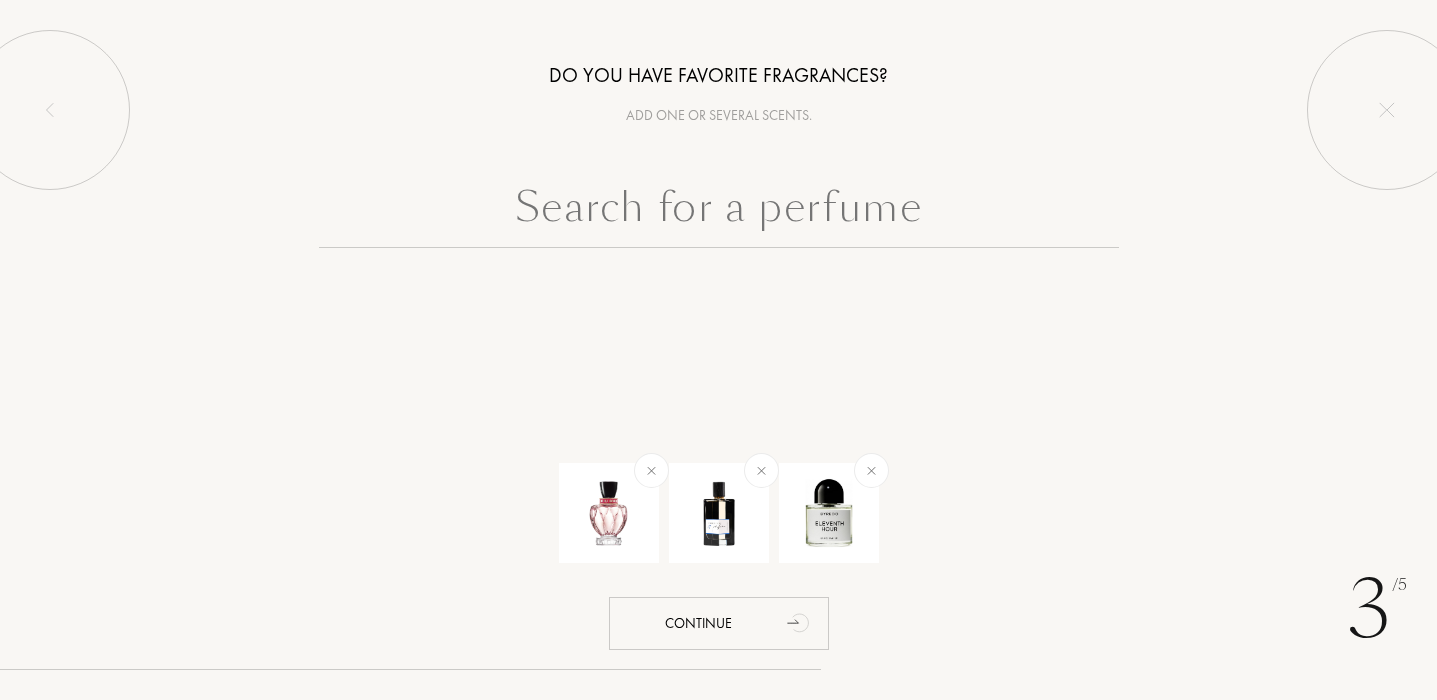 click at bounding box center [719, 212] 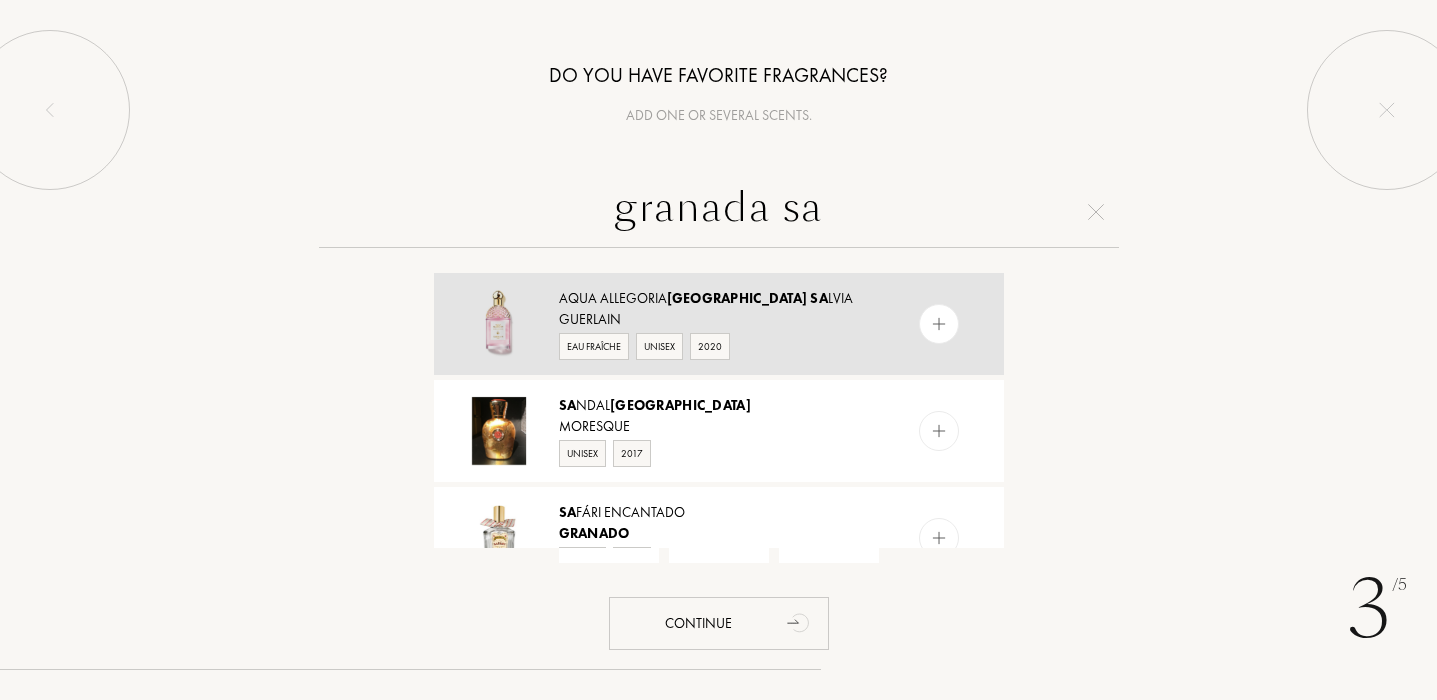 type on "granada sa" 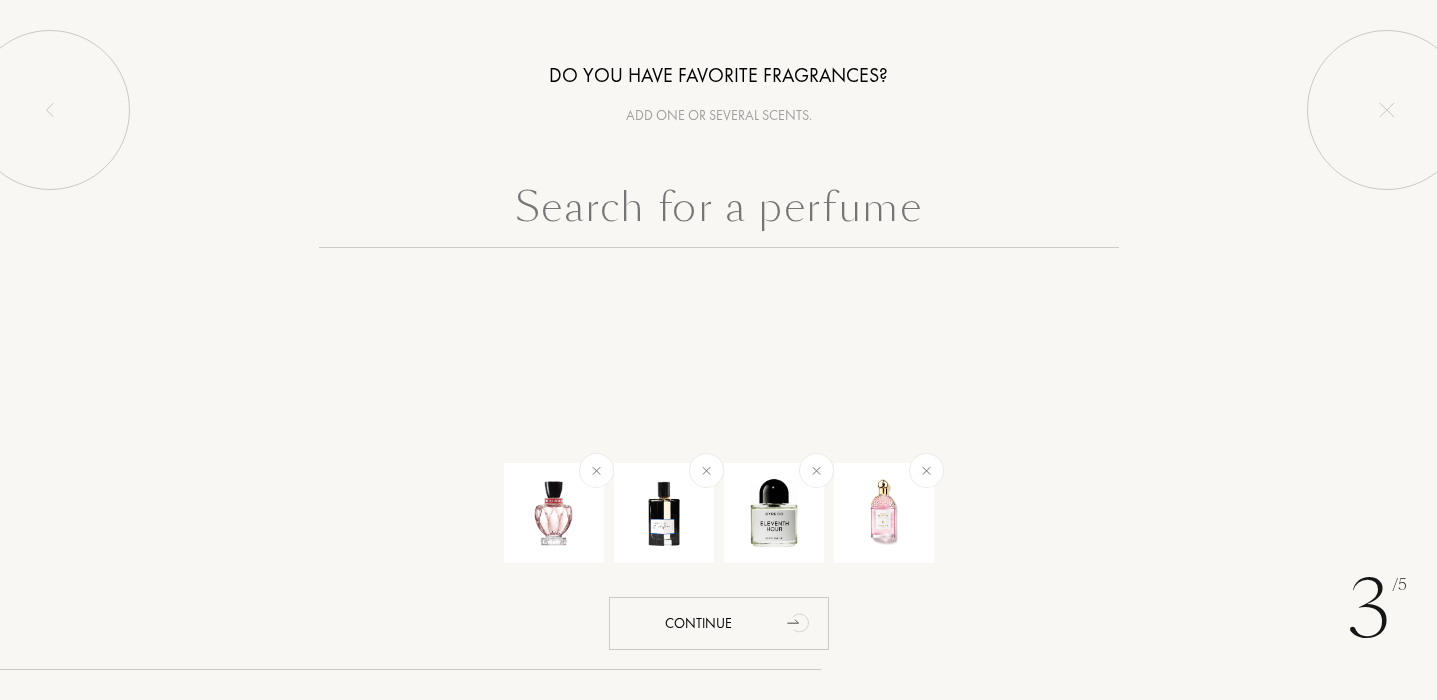 click at bounding box center [719, 212] 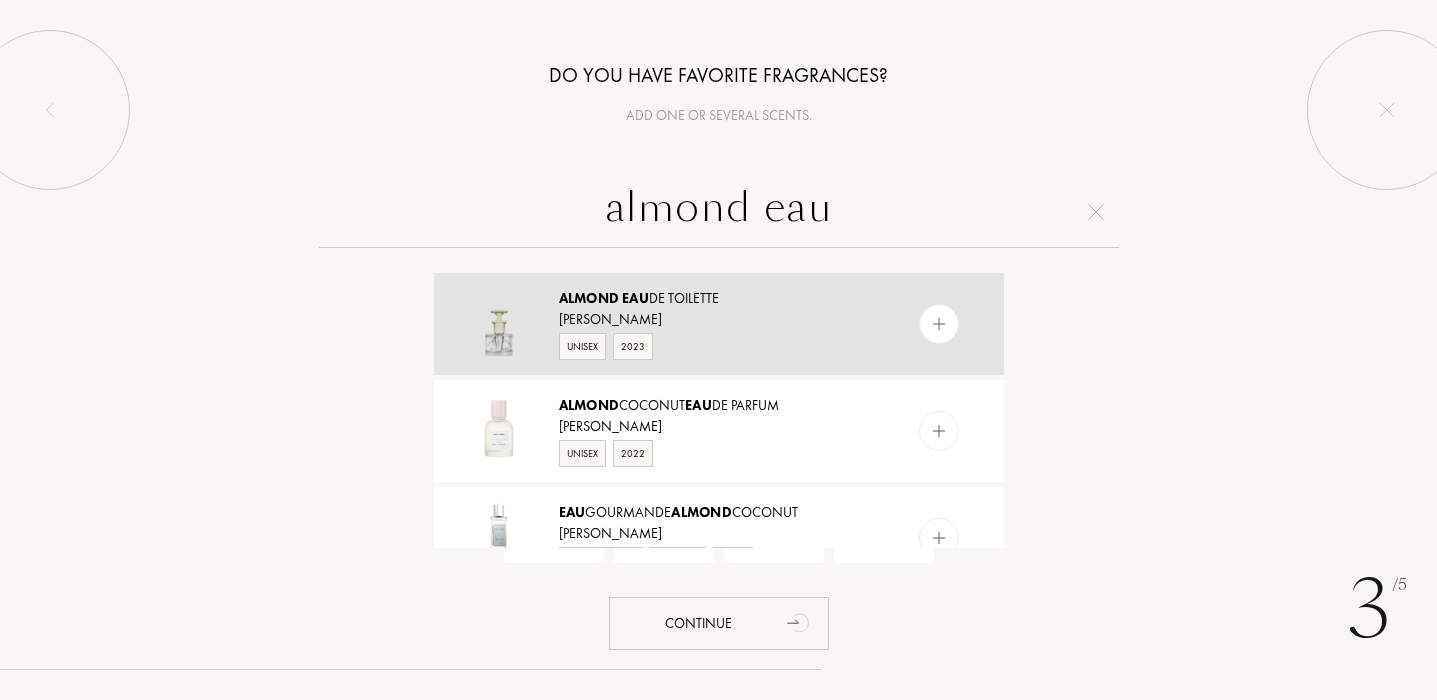 type on "almond eau" 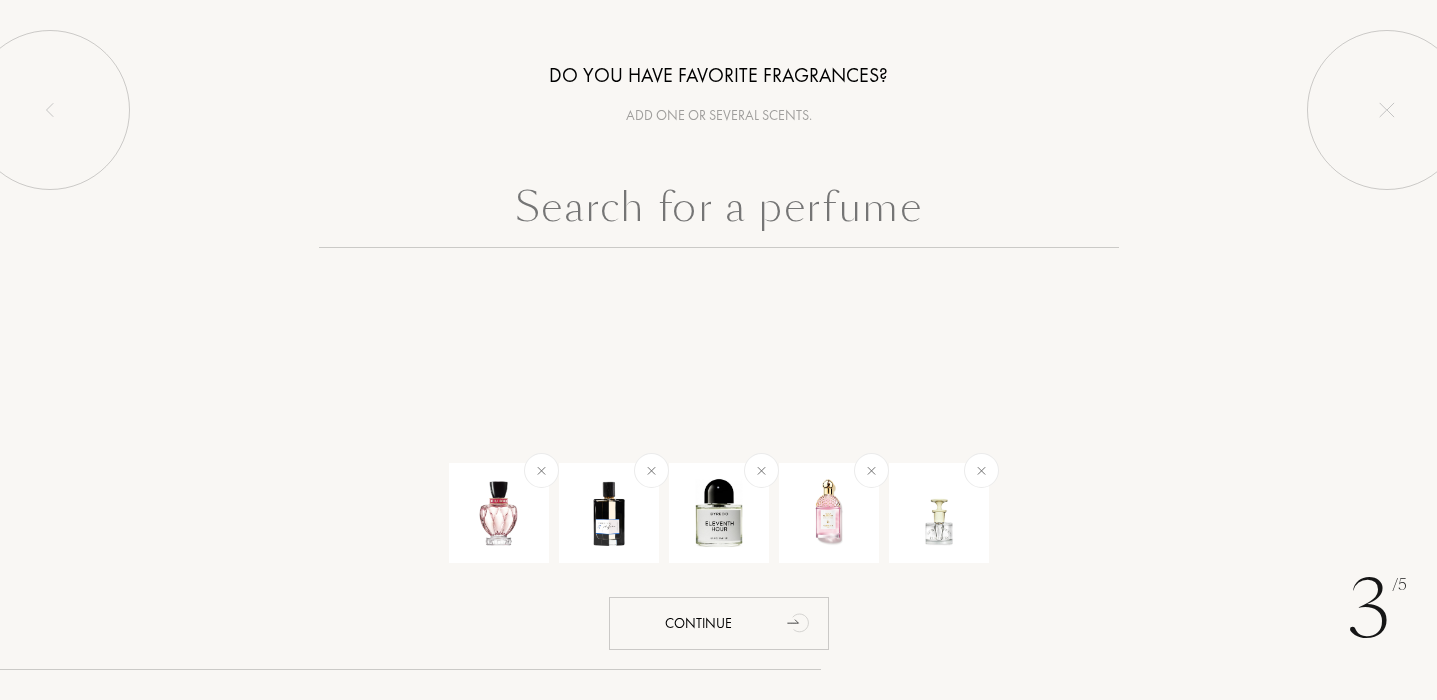 click at bounding box center (719, 212) 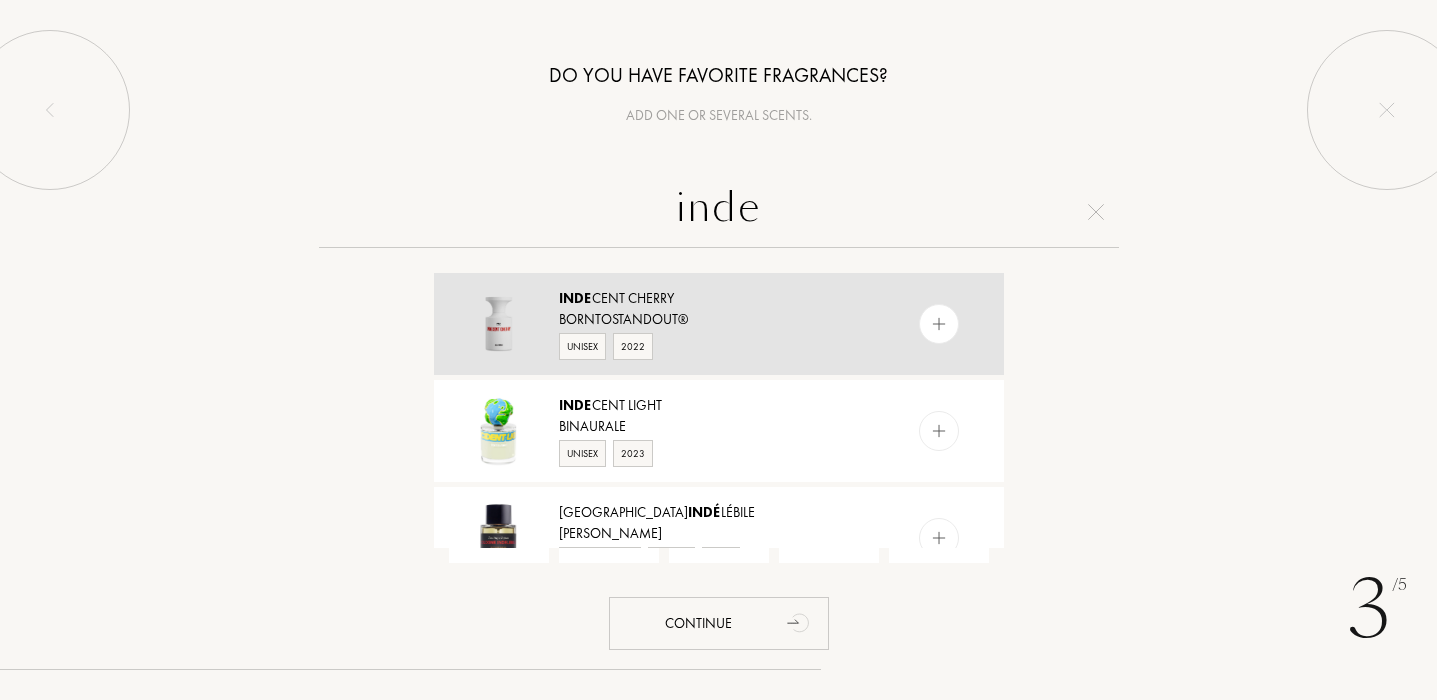 type on "inde" 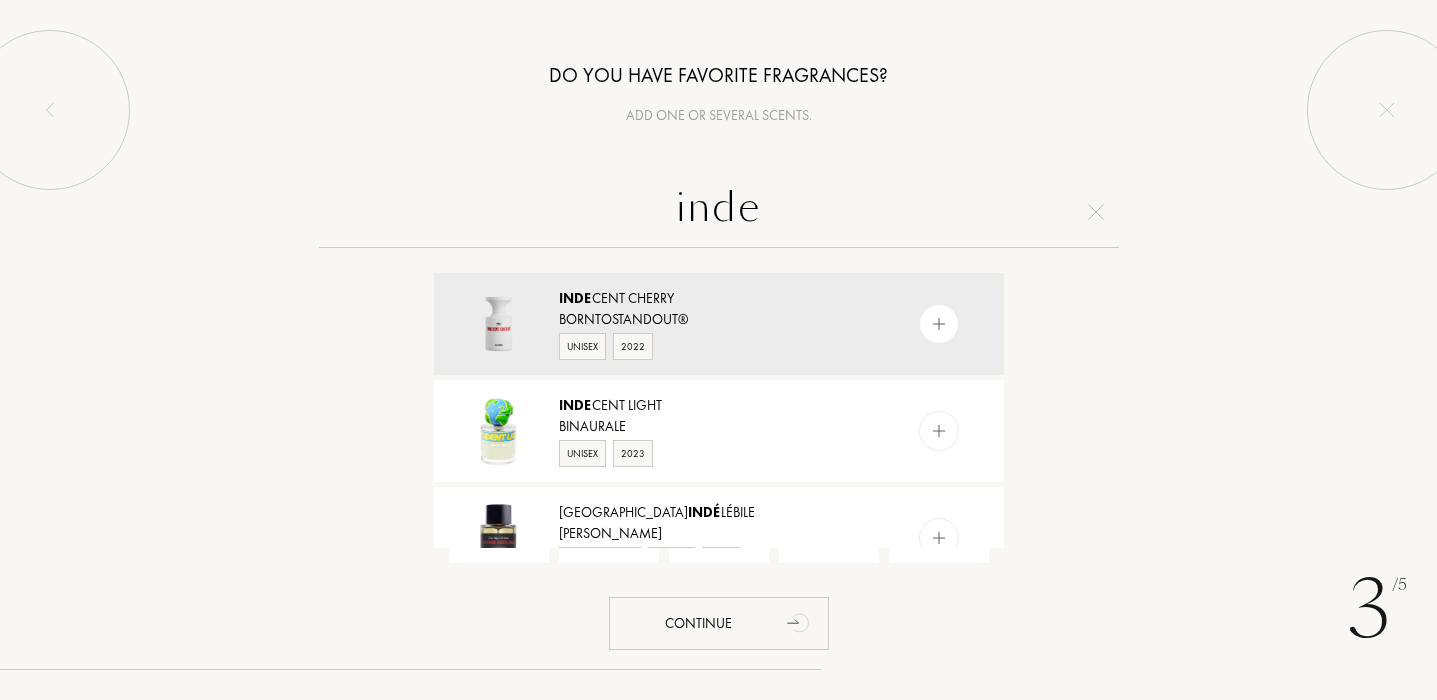click at bounding box center [939, 324] 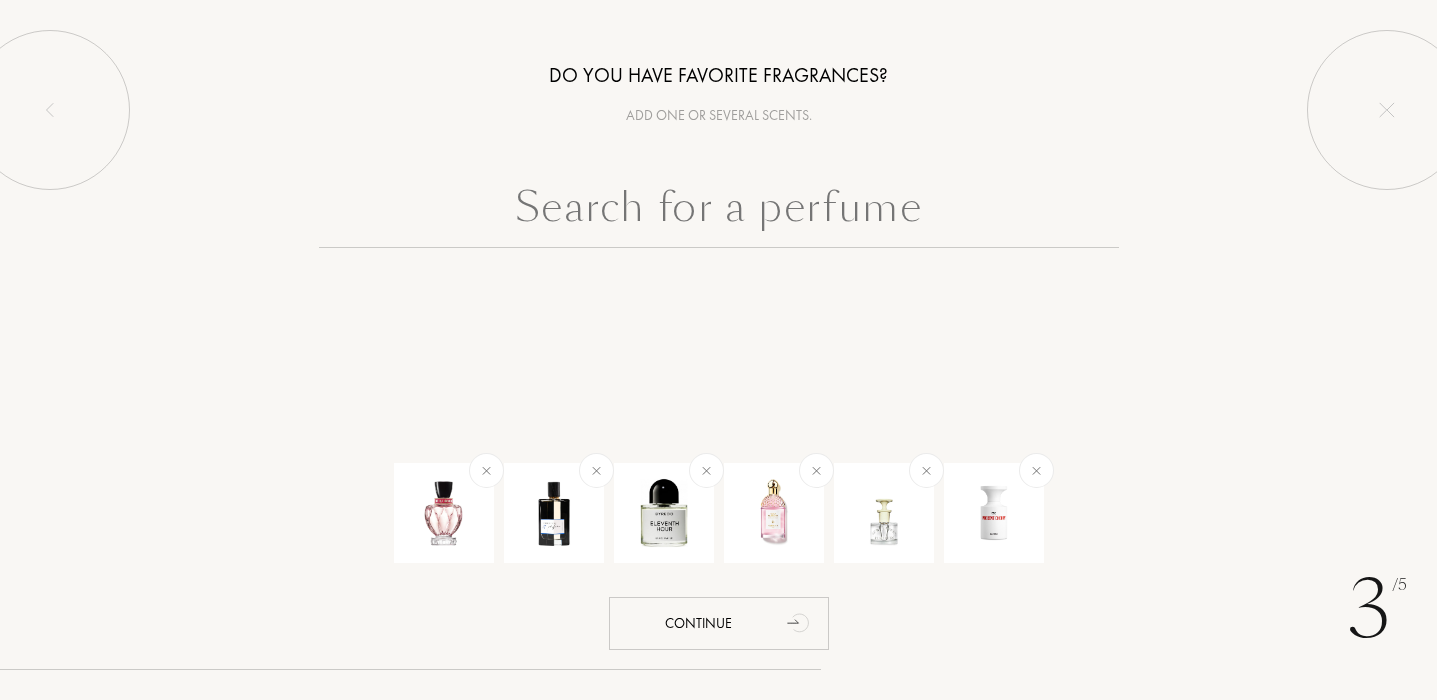 click at bounding box center [719, 212] 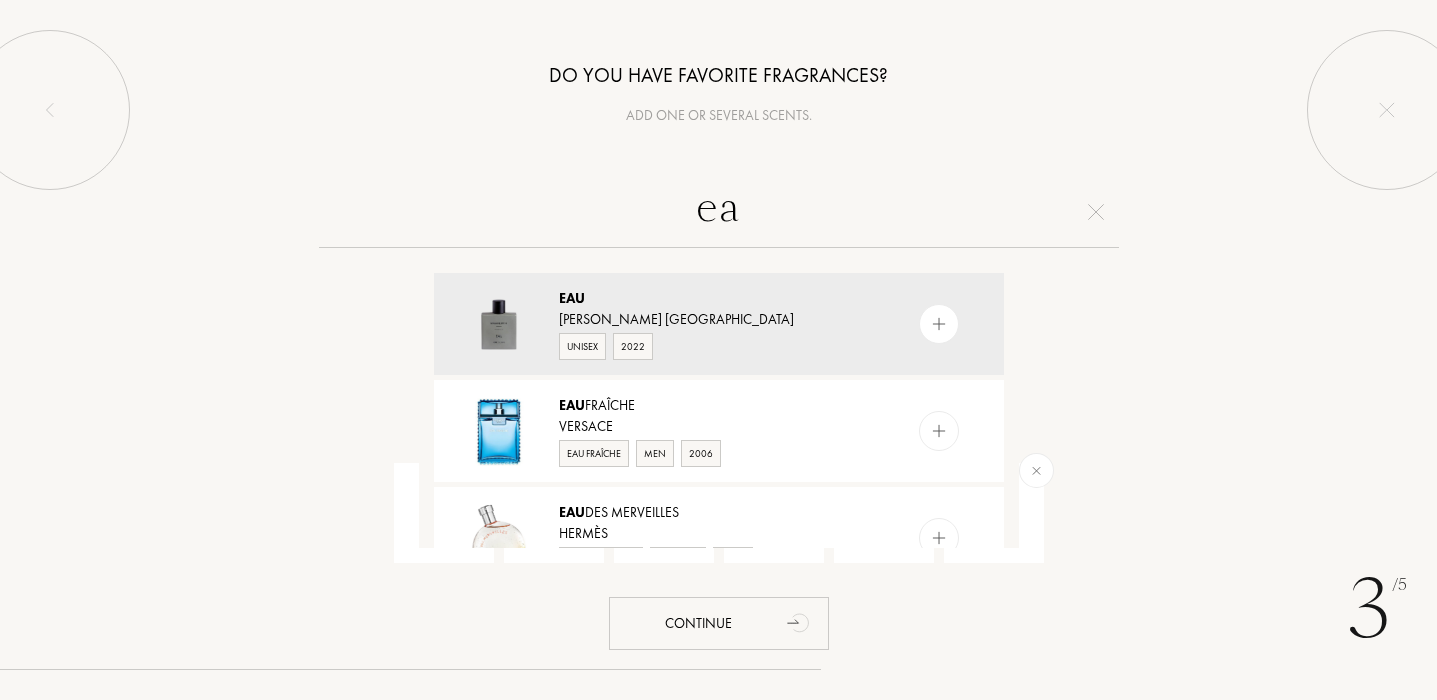 type on "e" 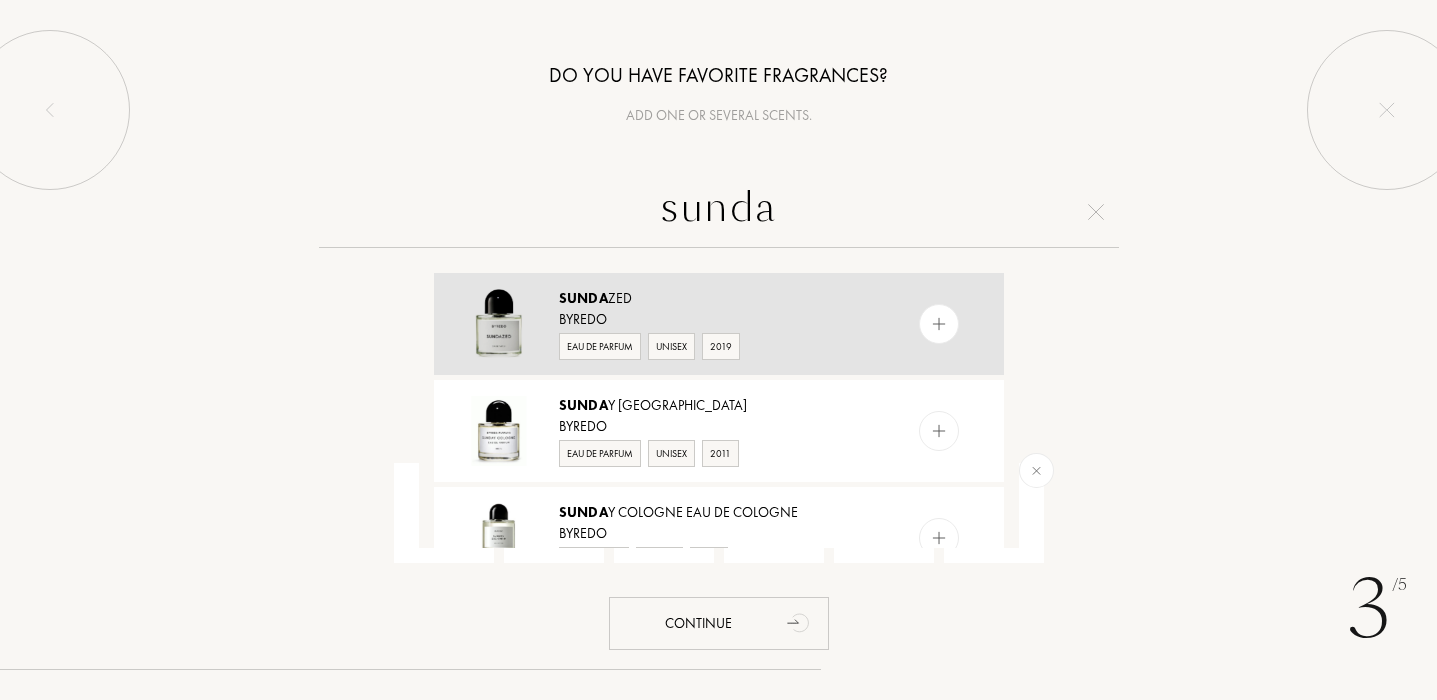 type on "sunda" 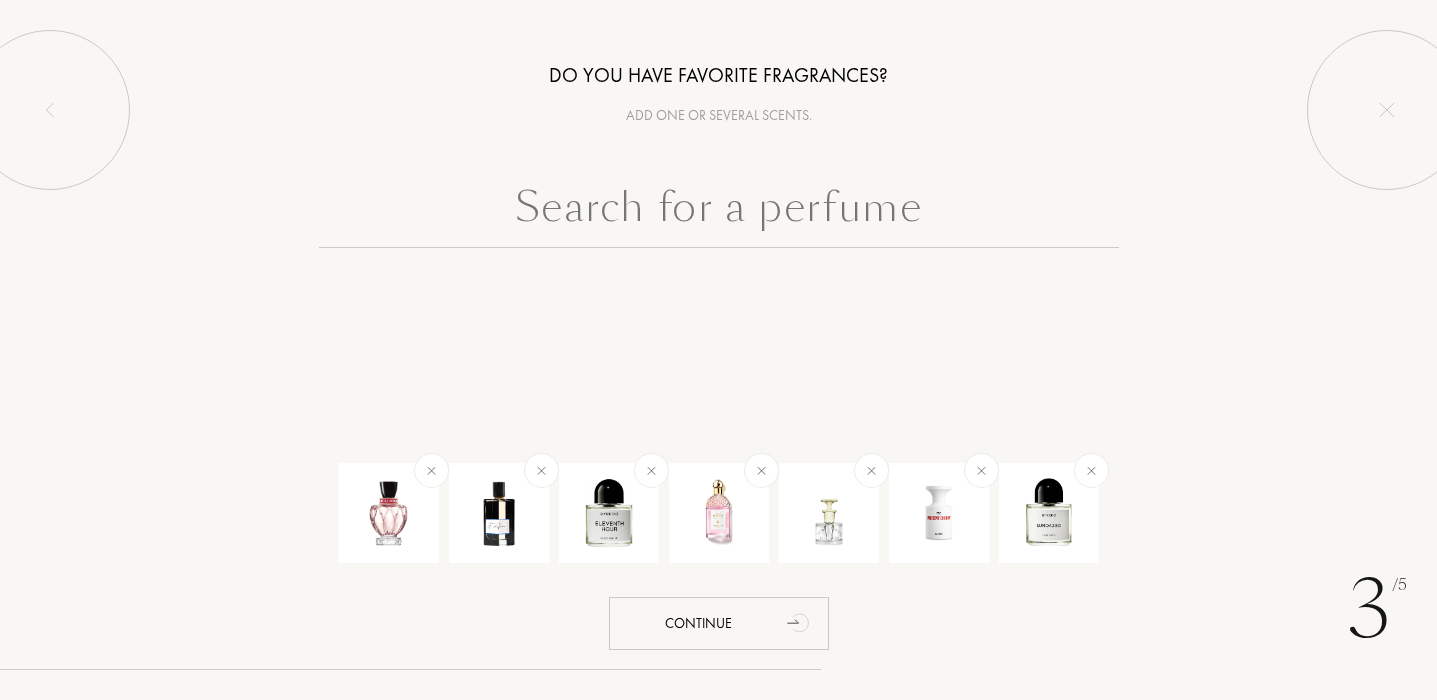 click at bounding box center (719, 212) 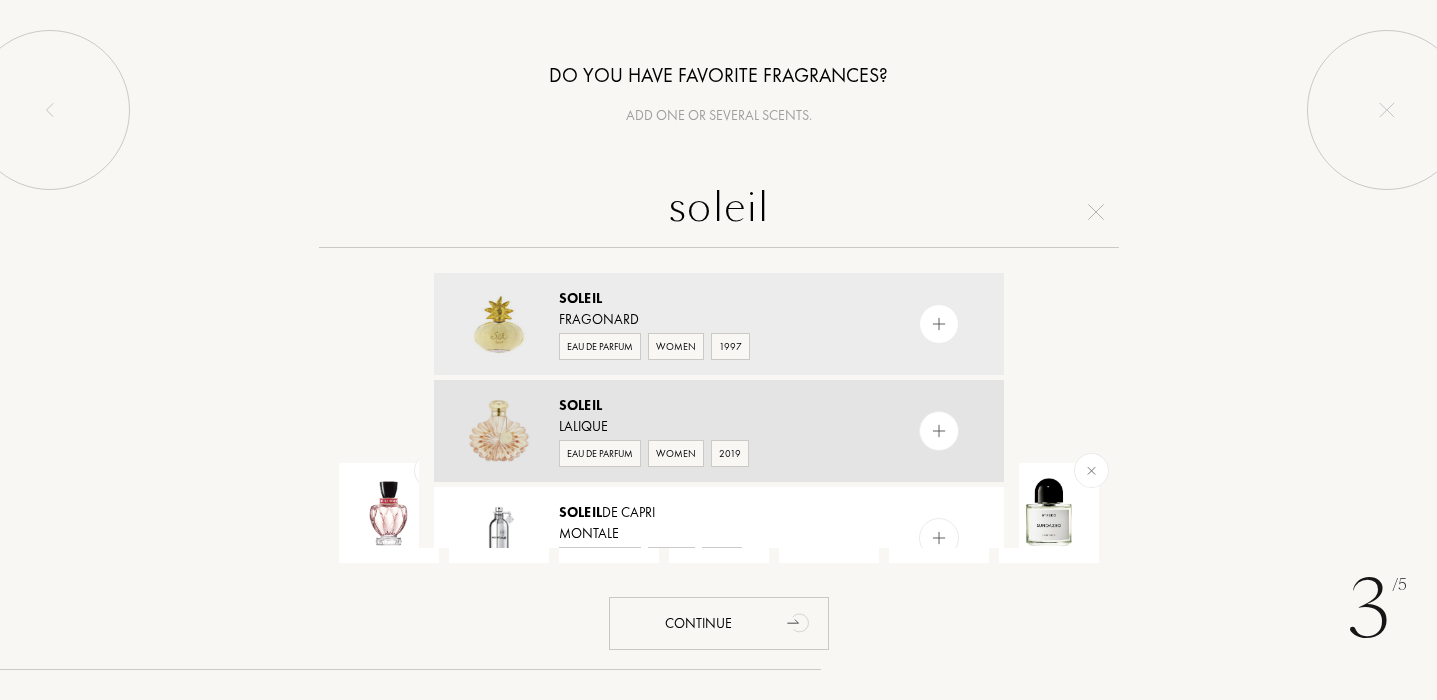 type on "soleil" 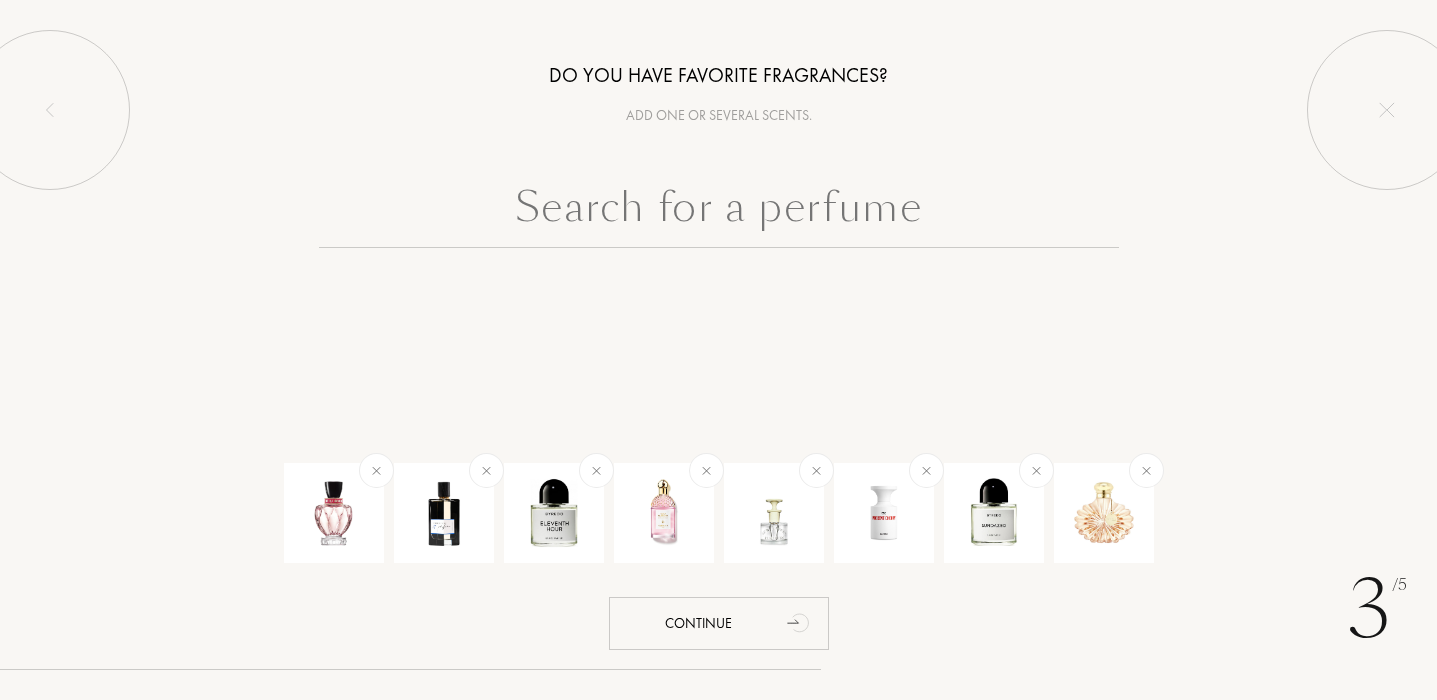 click at bounding box center [719, 212] 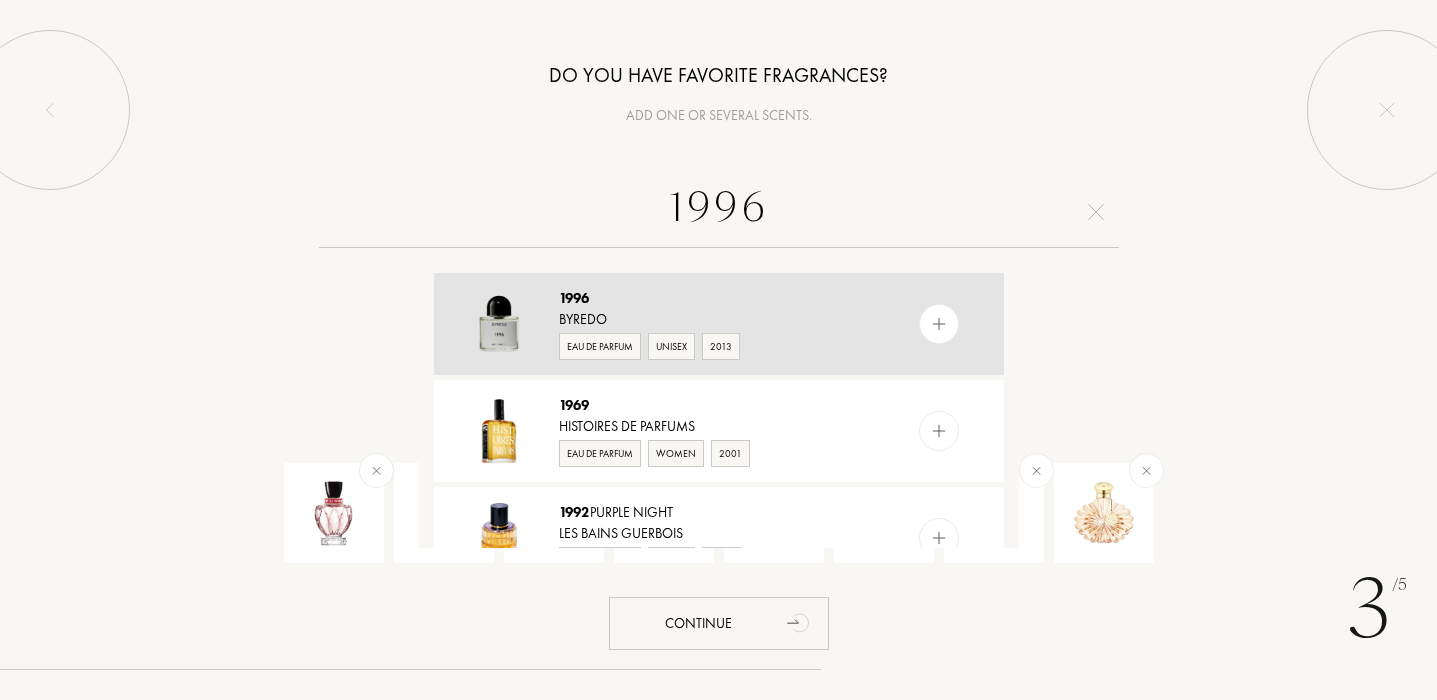 type on "1996" 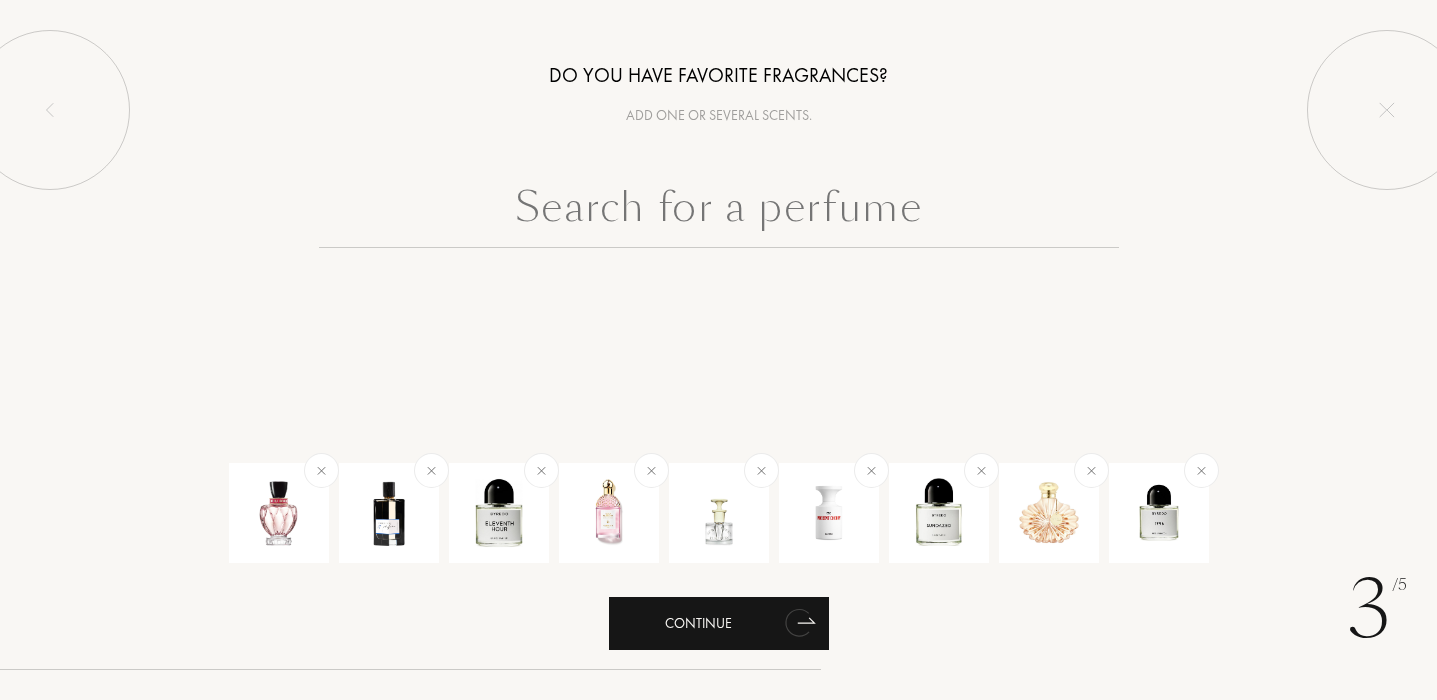 click on "Continue" at bounding box center (719, 623) 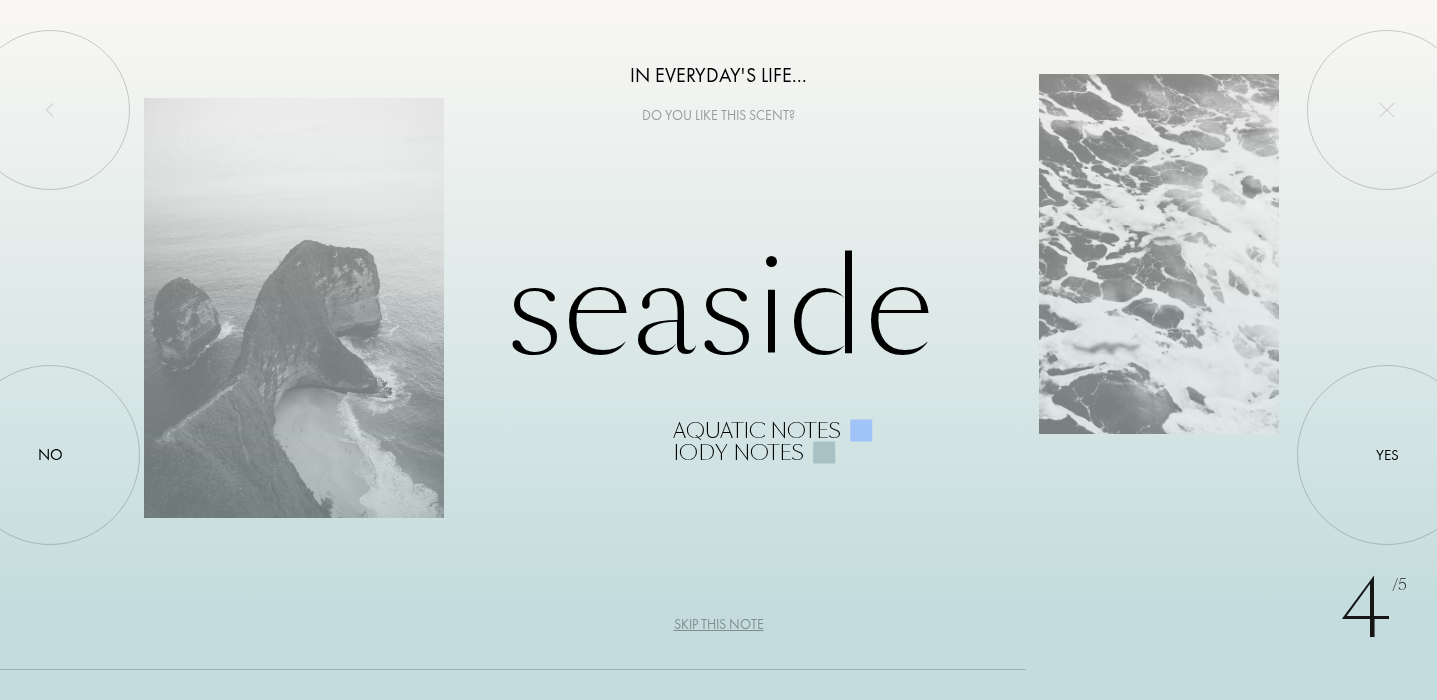 scroll, scrollTop: 0, scrollLeft: 0, axis: both 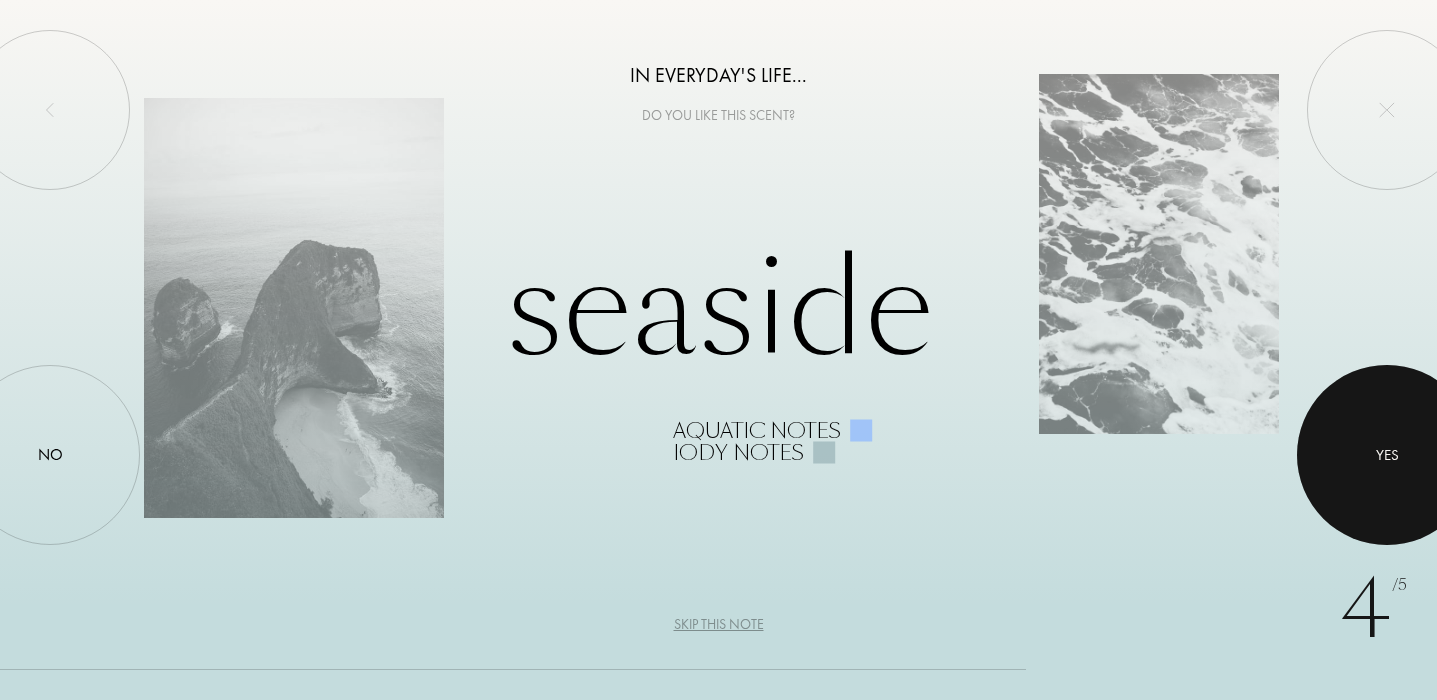 click at bounding box center [1387, 455] 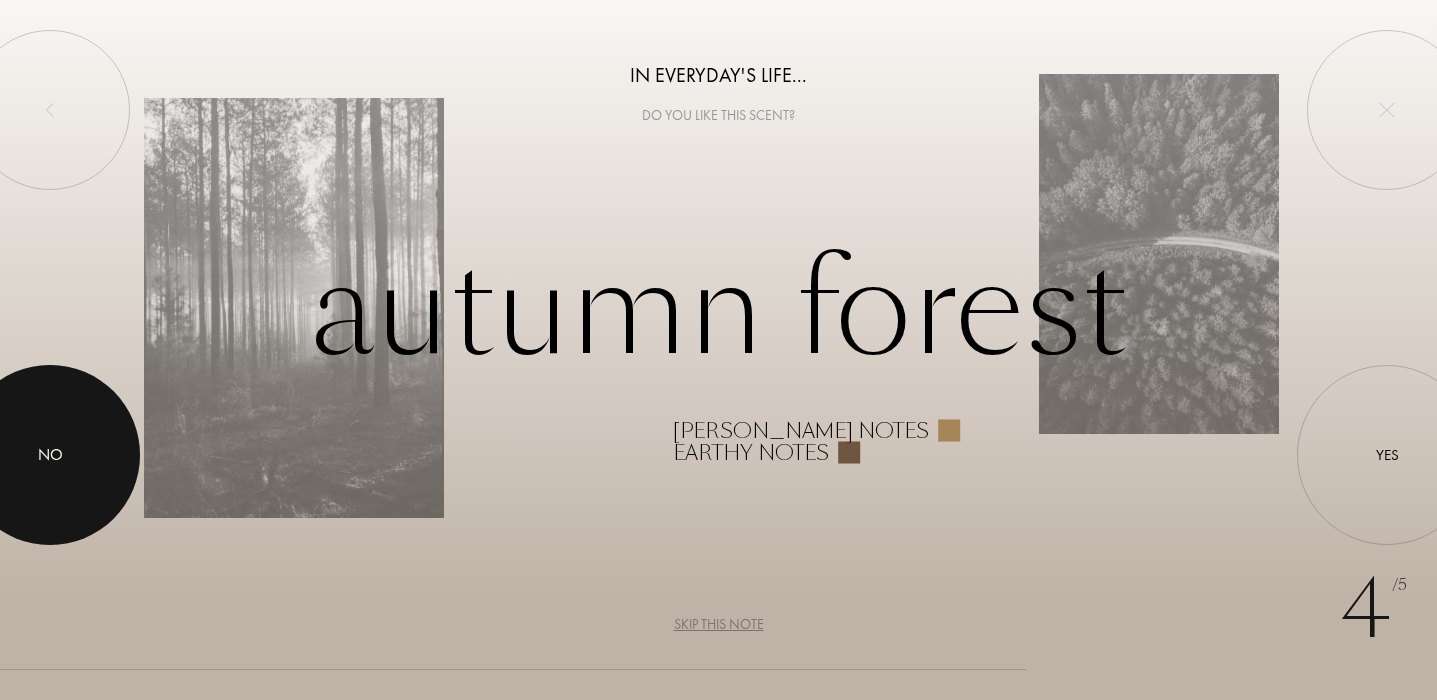 click at bounding box center (50, 455) 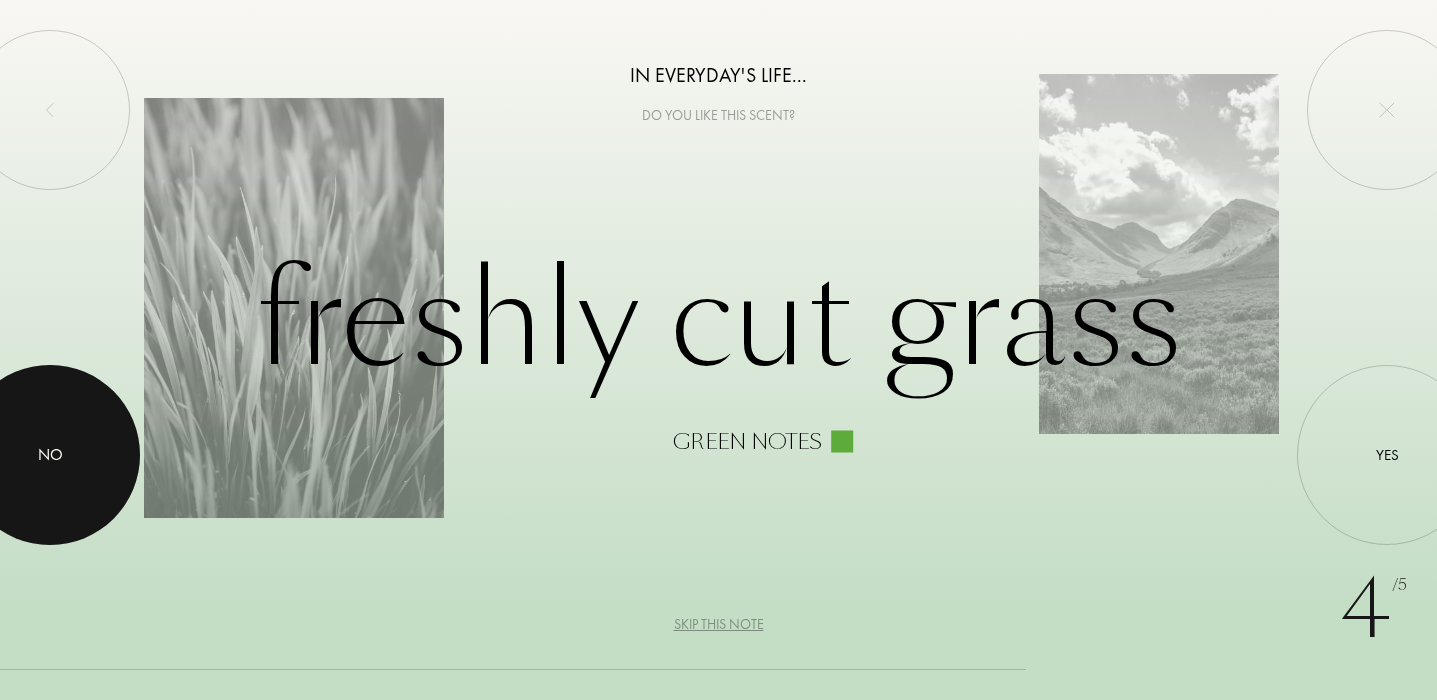 click at bounding box center [50, 455] 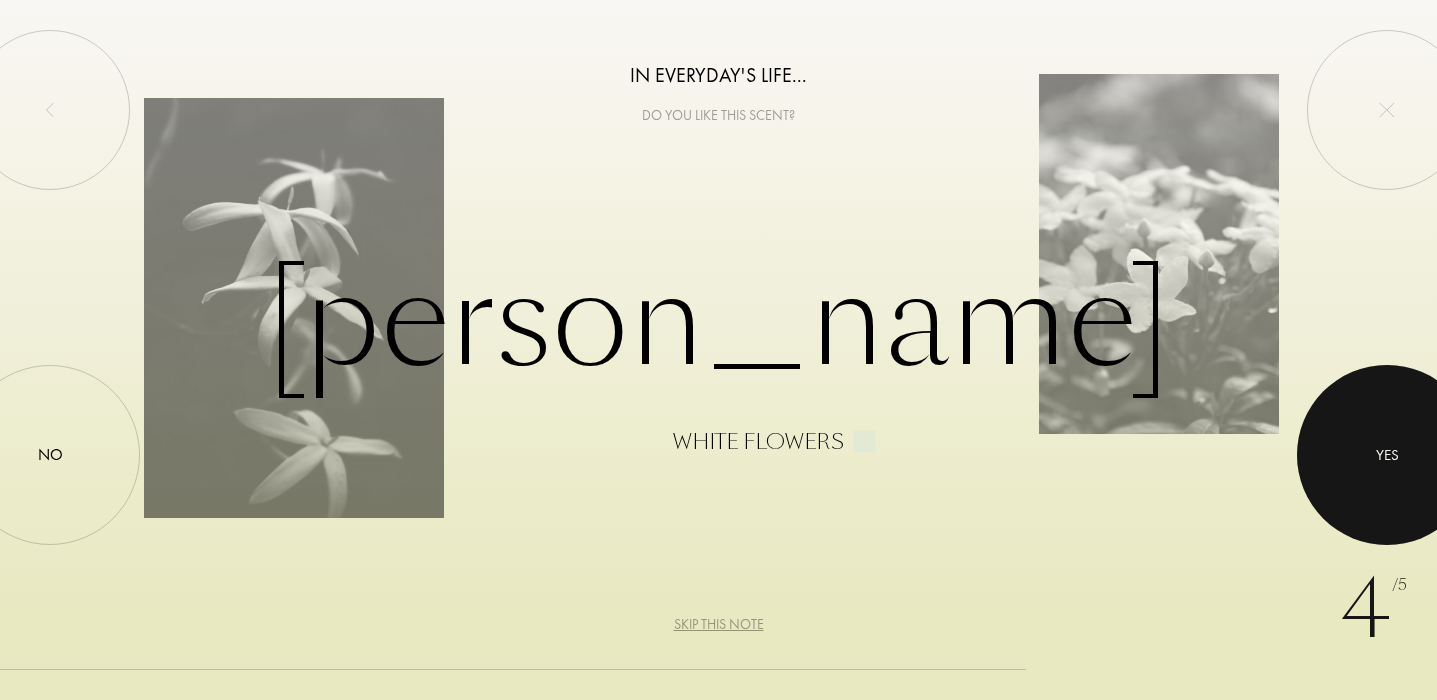click at bounding box center [1387, 455] 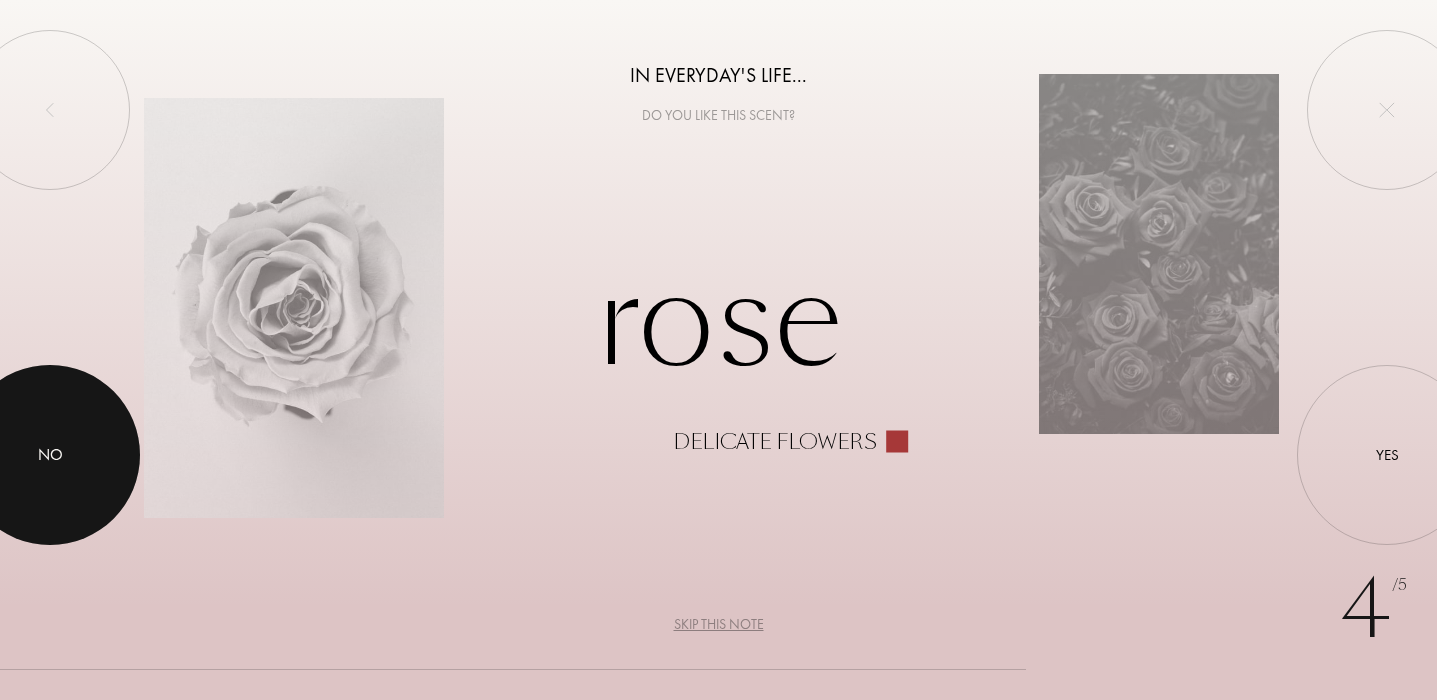 click at bounding box center (50, 455) 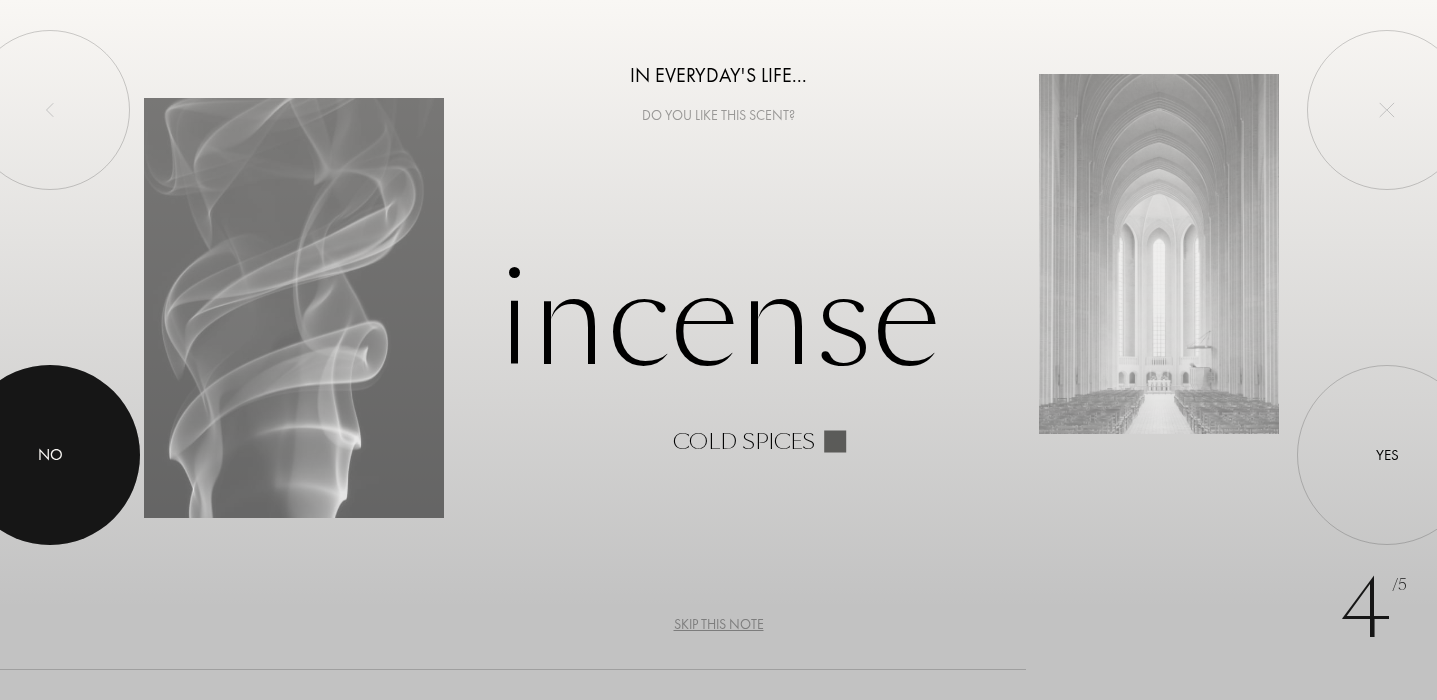 click at bounding box center [50, 455] 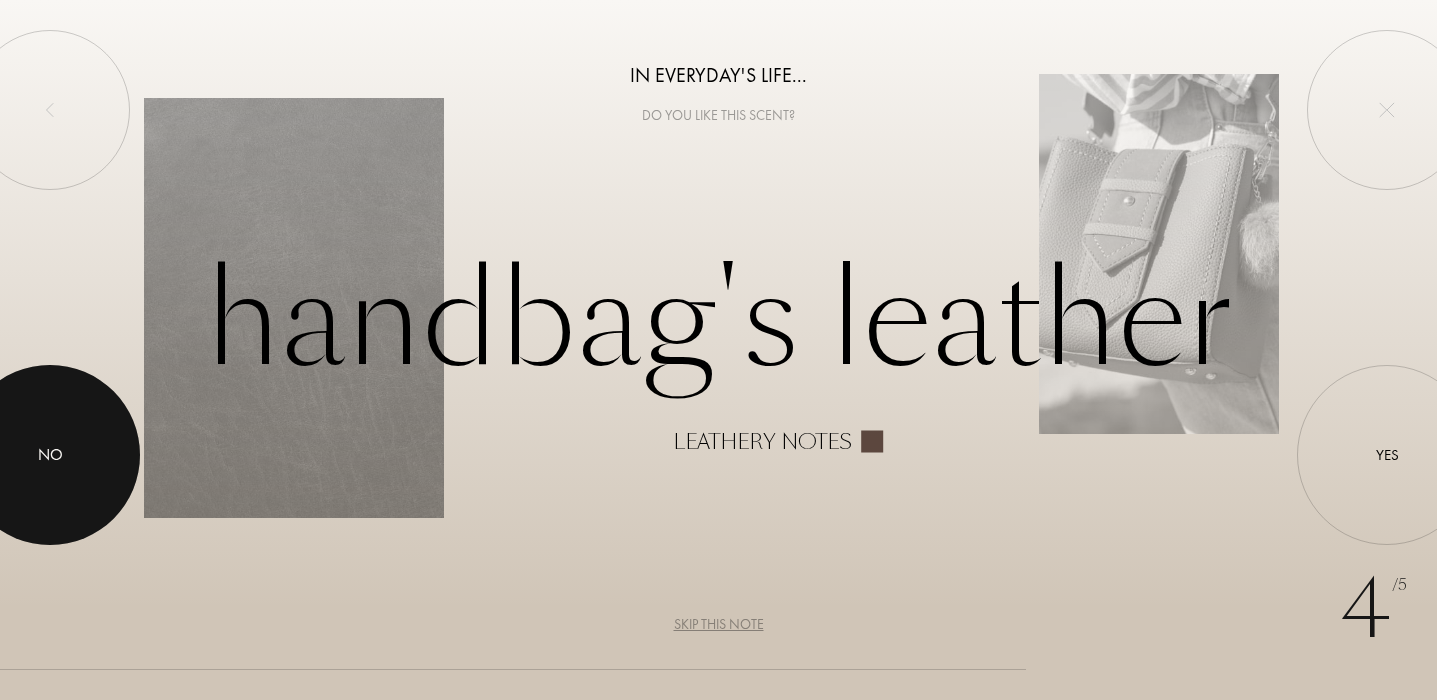 click at bounding box center (50, 455) 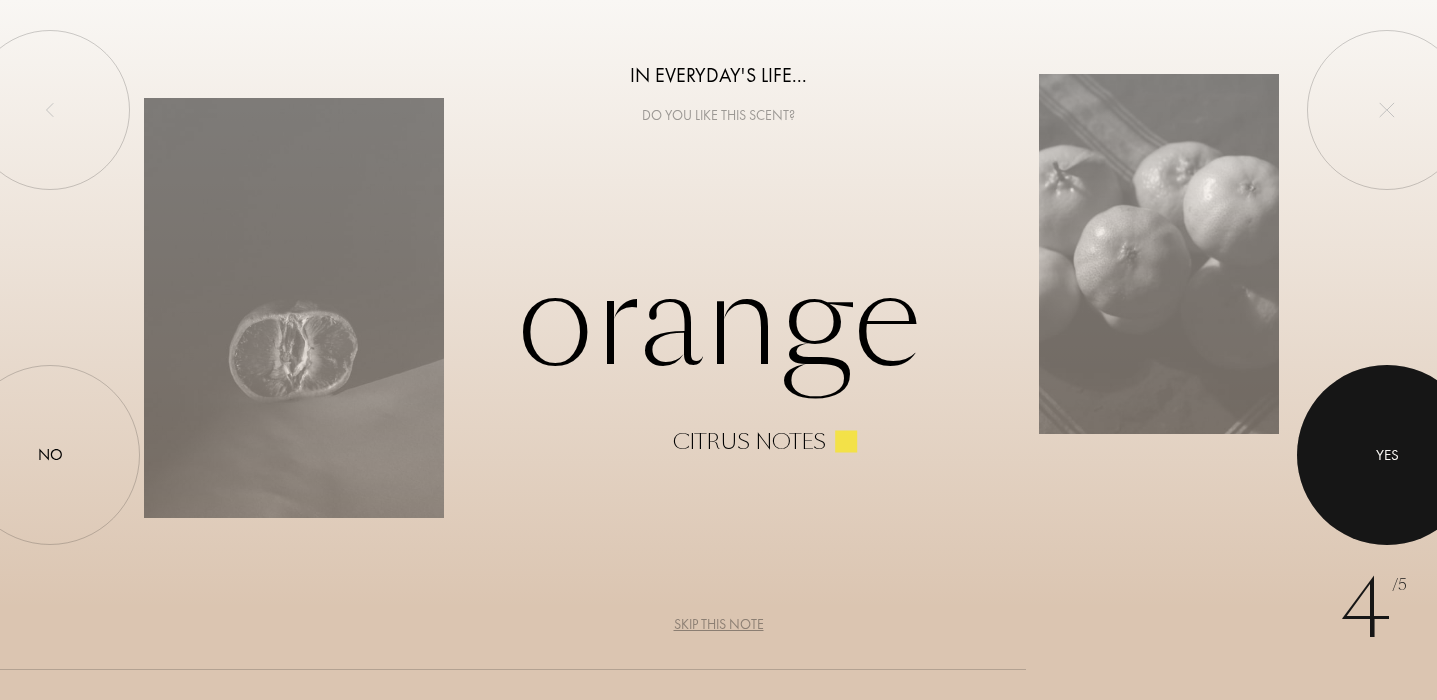 click at bounding box center [1387, 455] 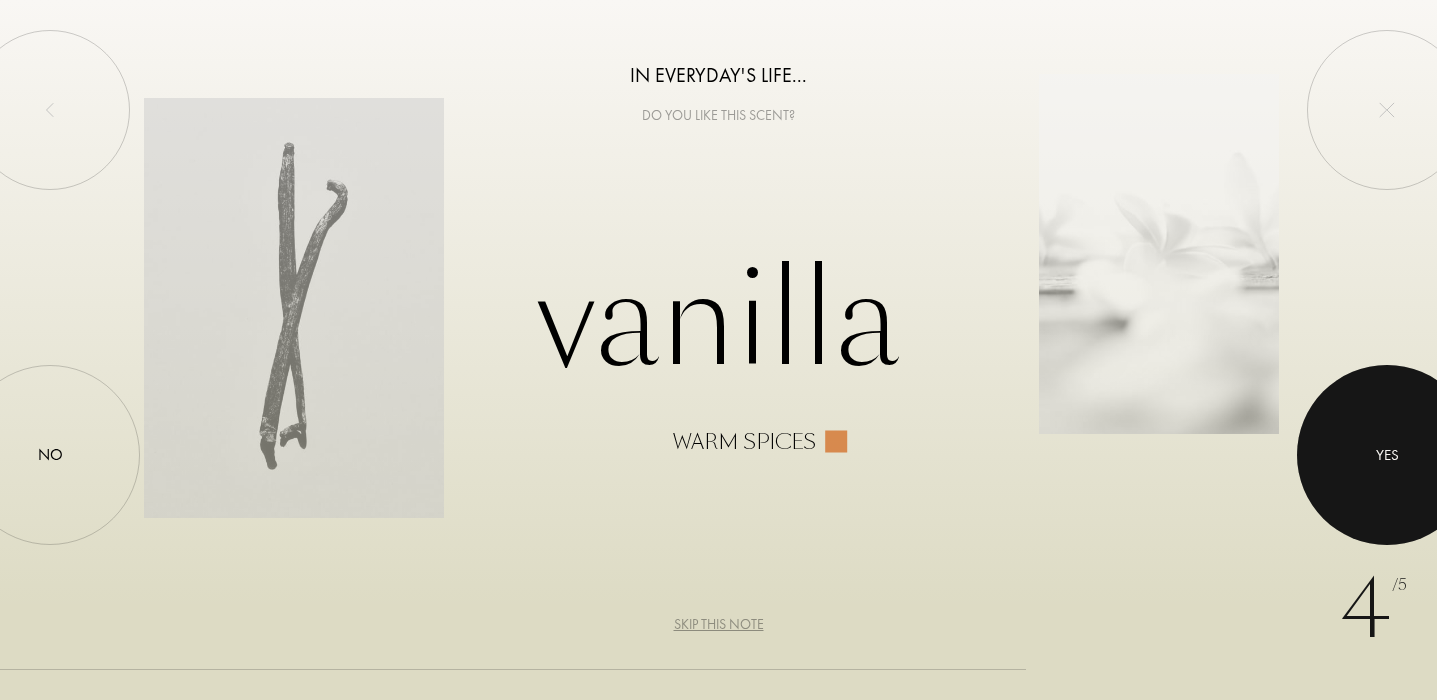 click at bounding box center [1387, 455] 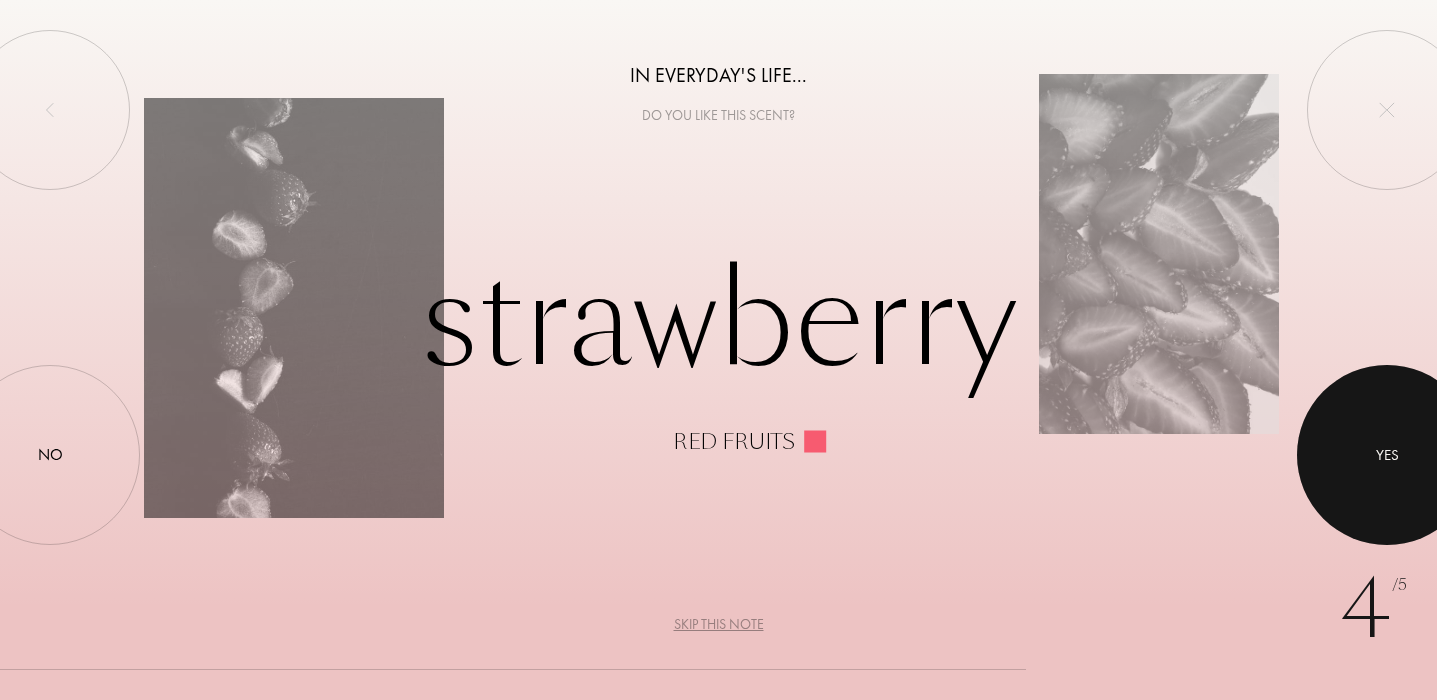 click at bounding box center (1387, 455) 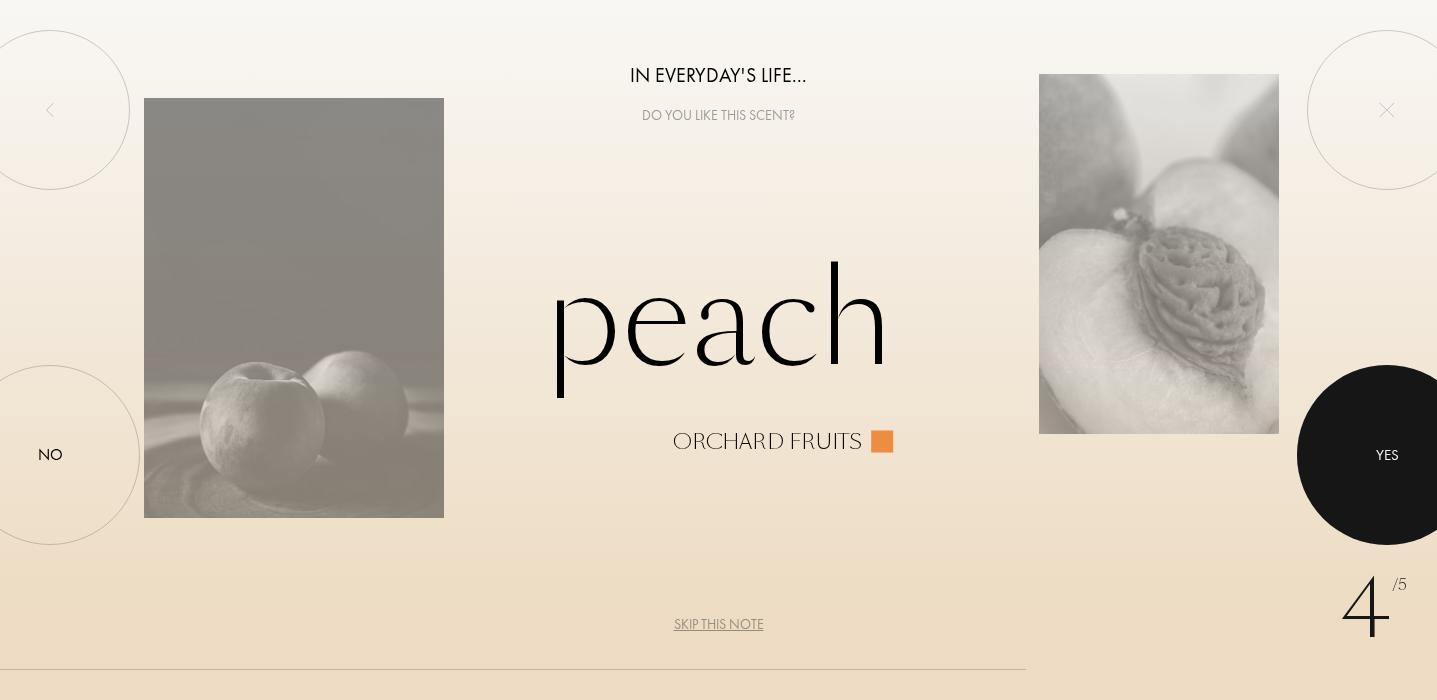 click at bounding box center (1387, 455) 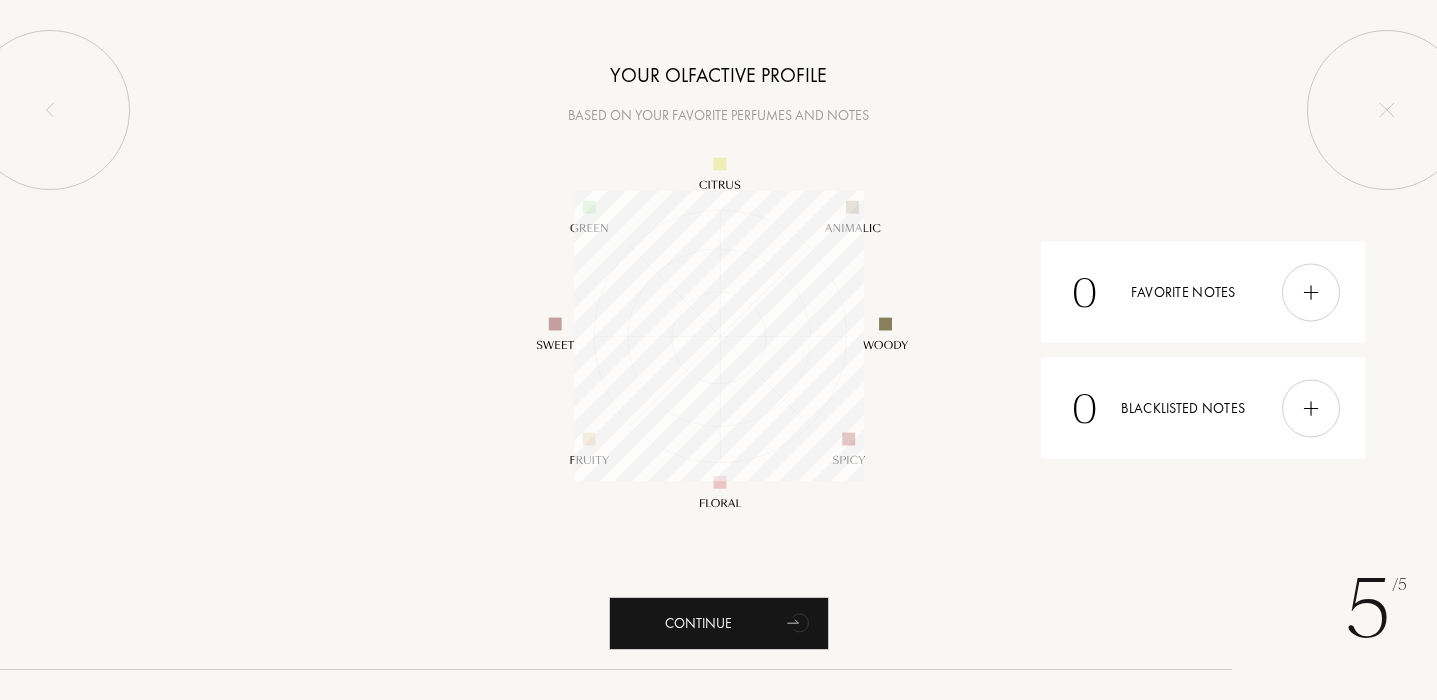 scroll, scrollTop: 999710, scrollLeft: 999710, axis: both 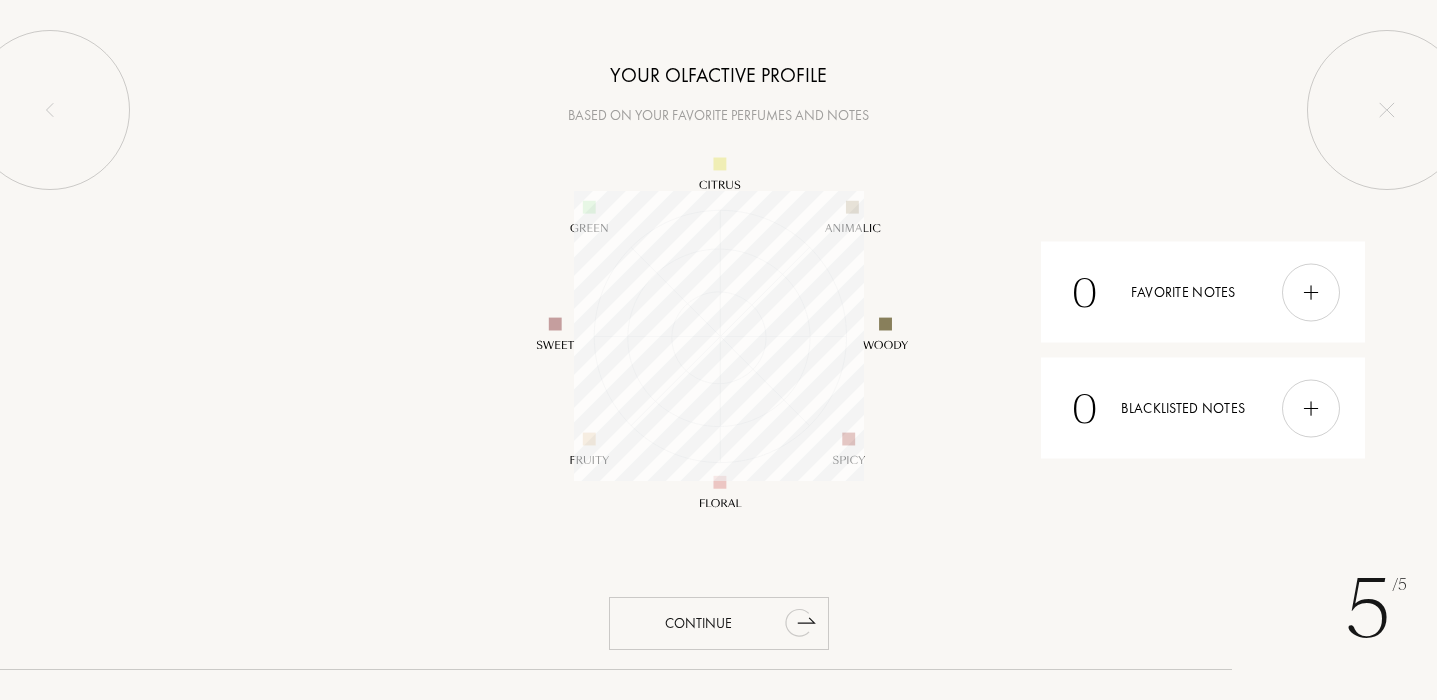 click on "Continue" at bounding box center (719, 623) 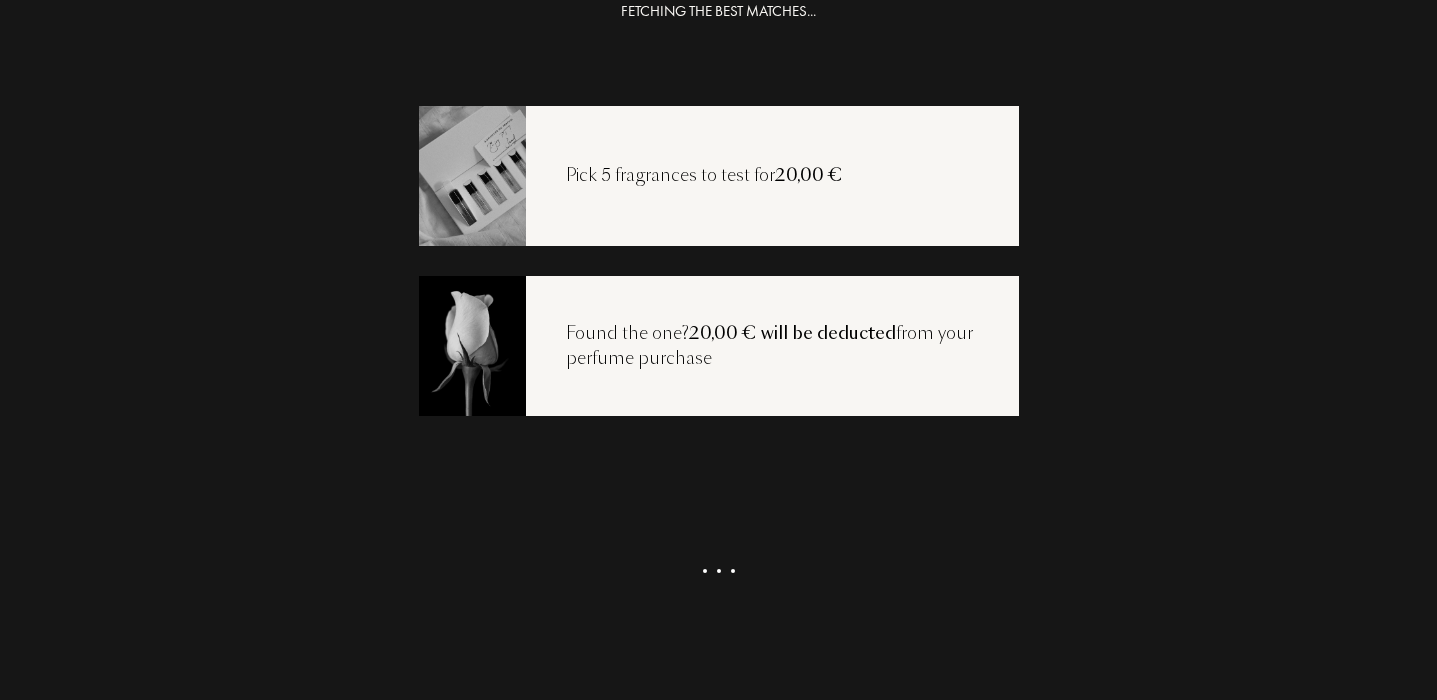 scroll, scrollTop: 40, scrollLeft: 0, axis: vertical 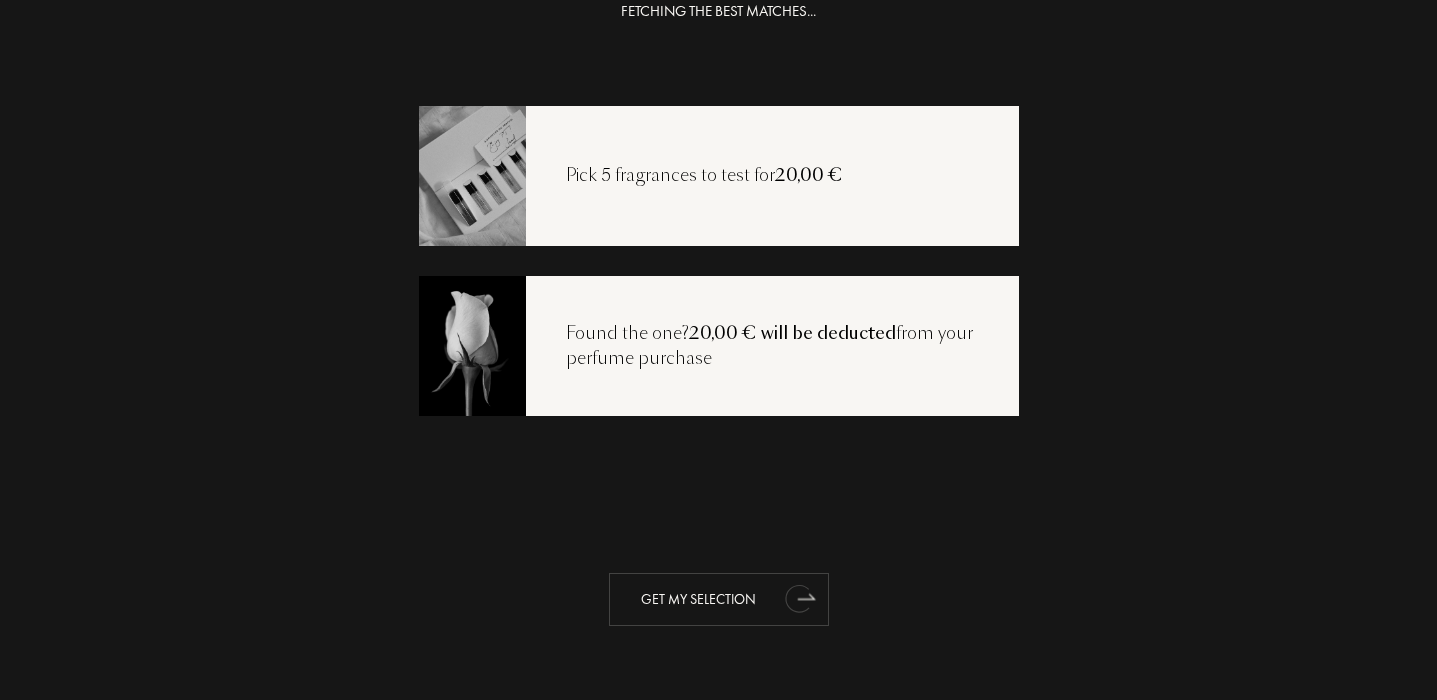 click on "Get my selection" at bounding box center (719, 599) 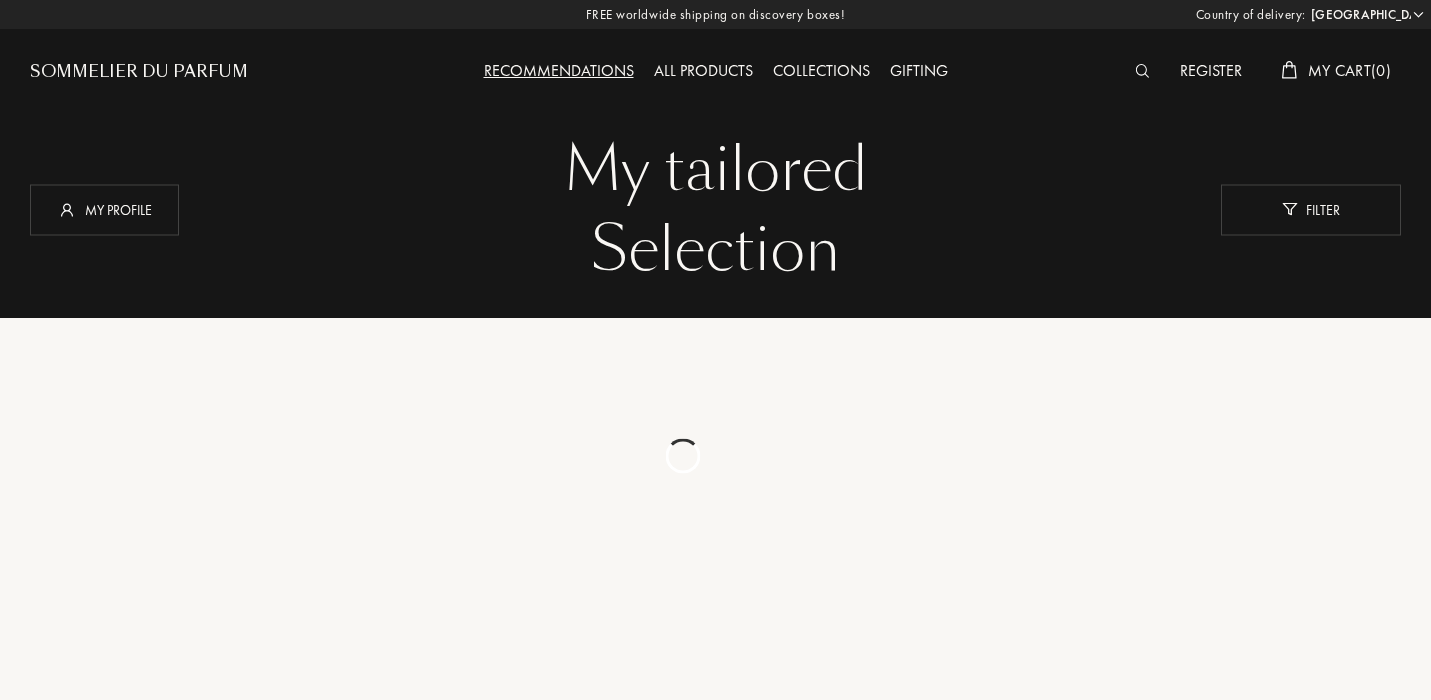 select on "FR" 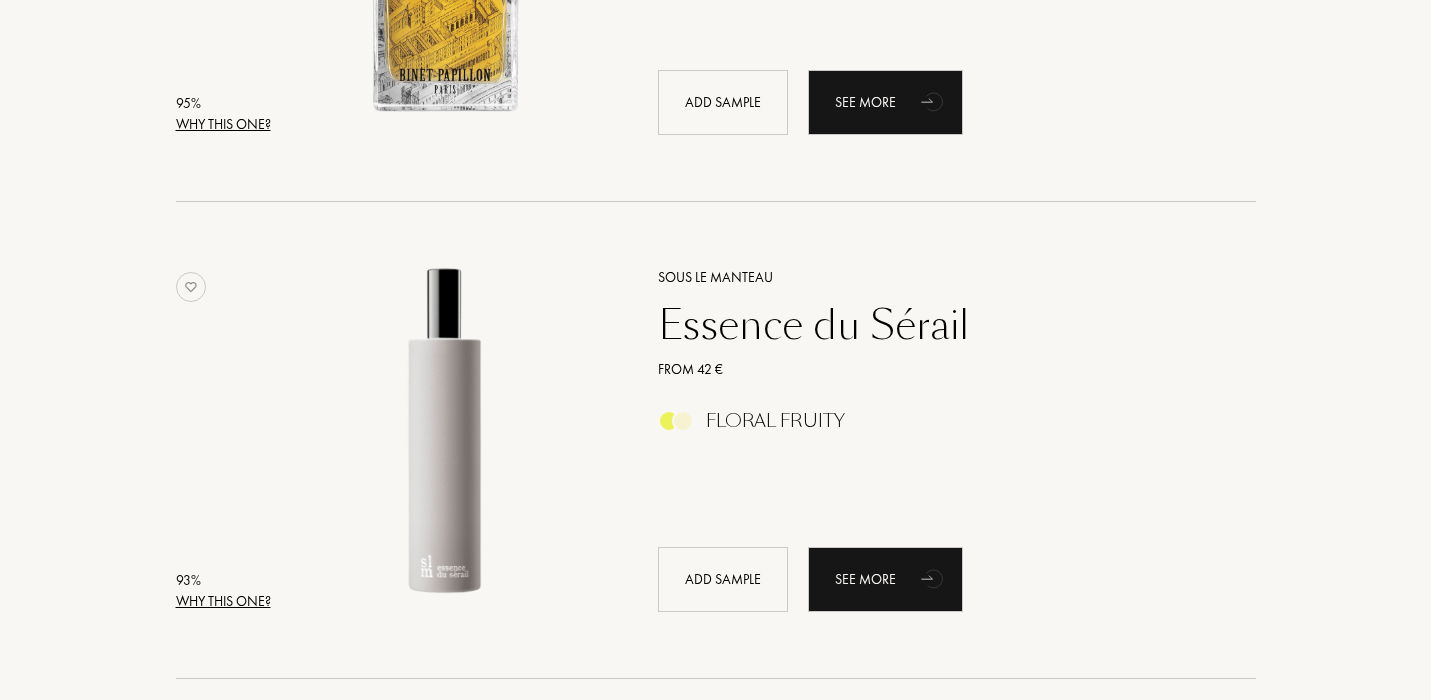 scroll, scrollTop: 740, scrollLeft: 0, axis: vertical 